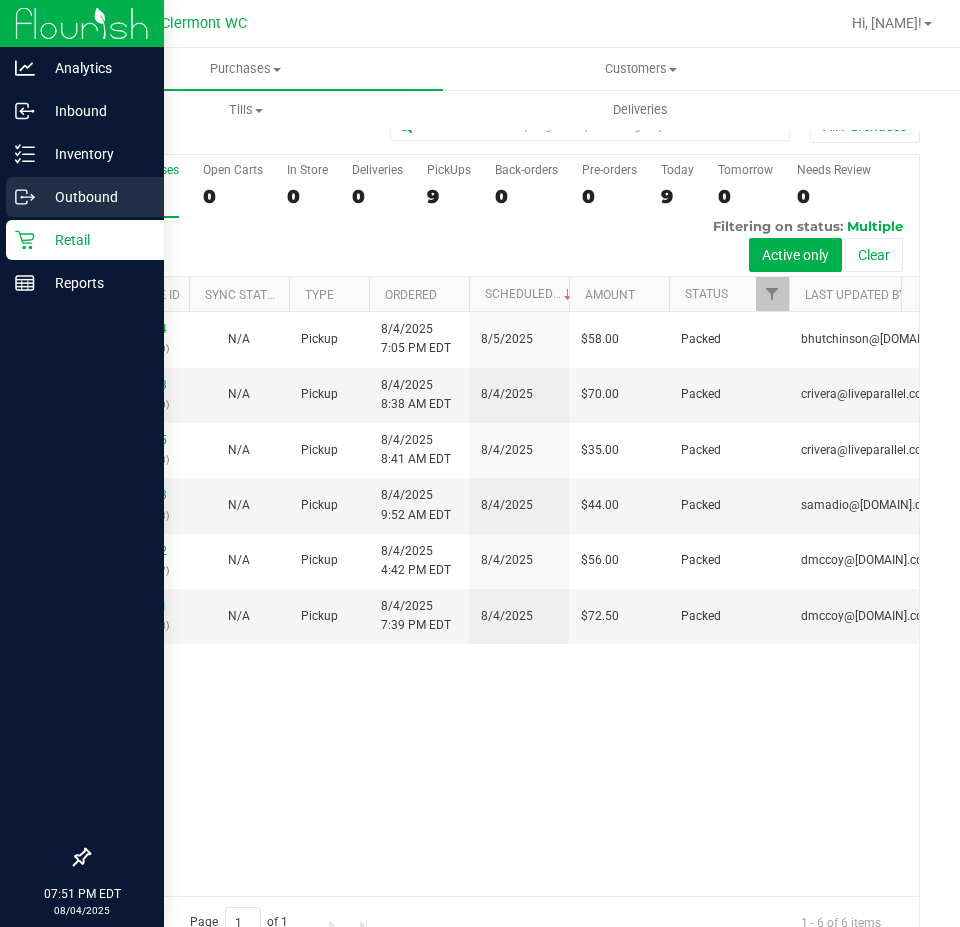 scroll, scrollTop: 0, scrollLeft: 0, axis: both 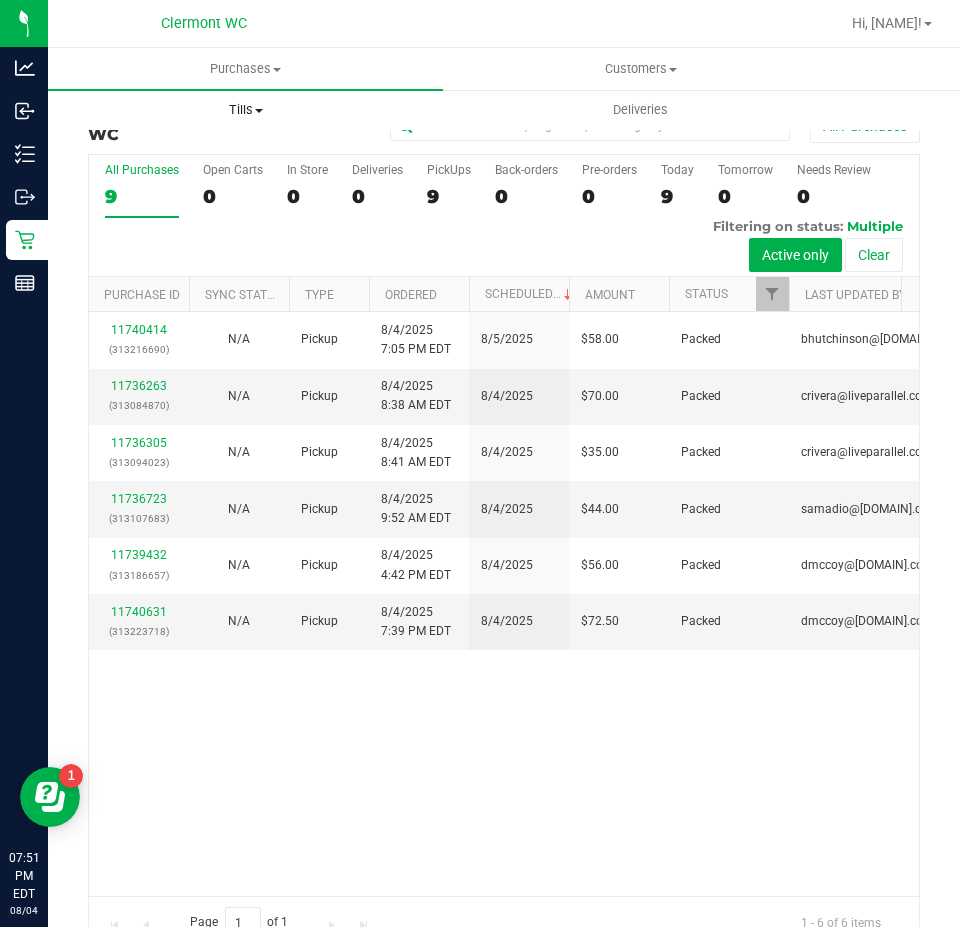 click on "Tills" at bounding box center (245, 110) 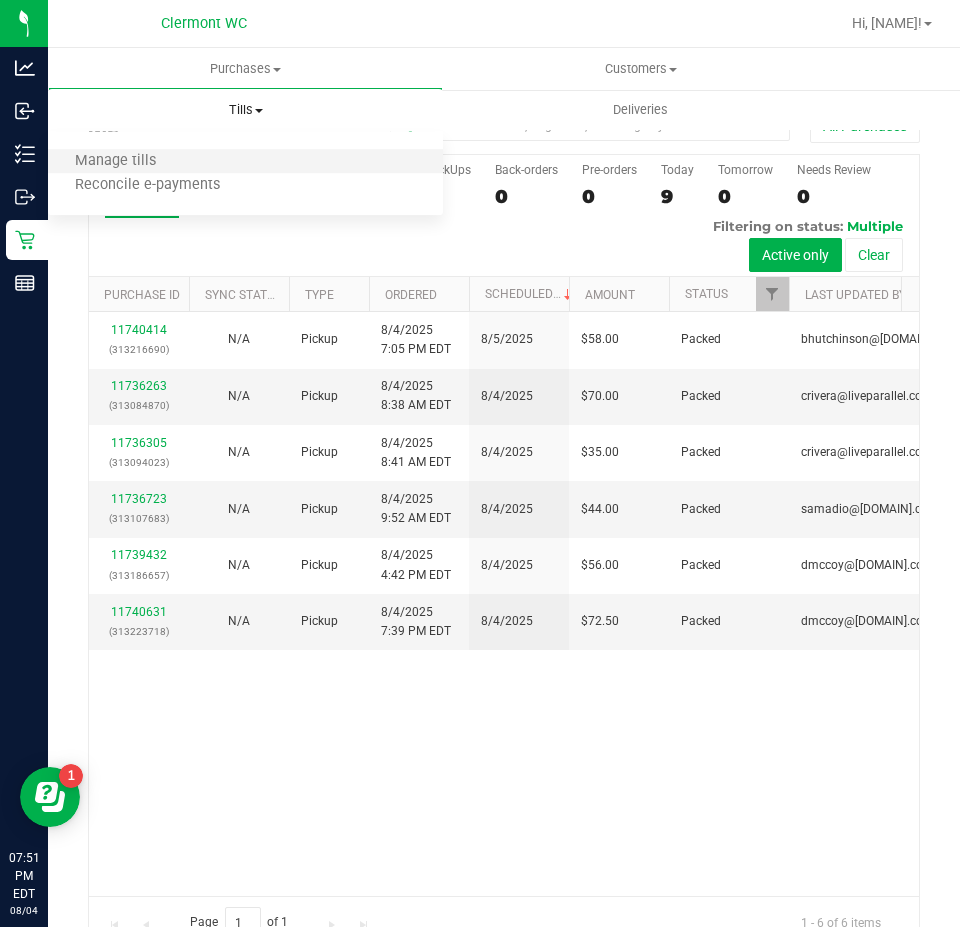click on "Manage tills" at bounding box center [245, 162] 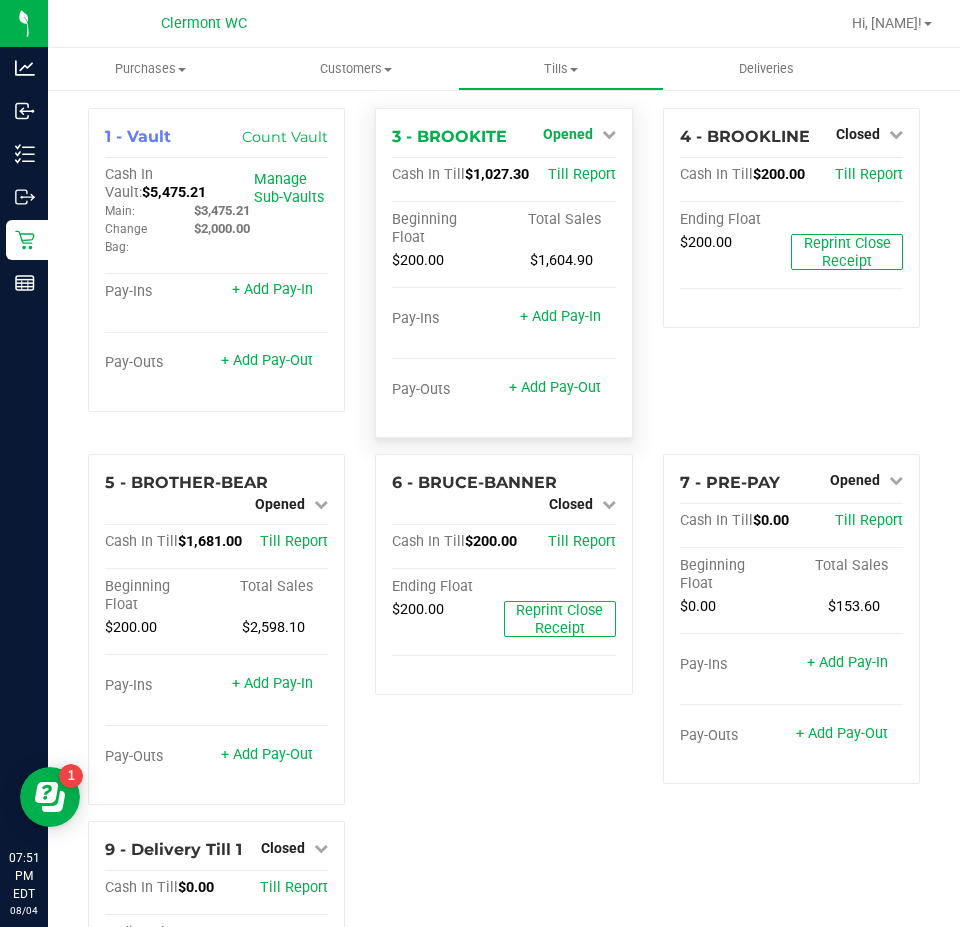 click on "Opened" at bounding box center (568, 134) 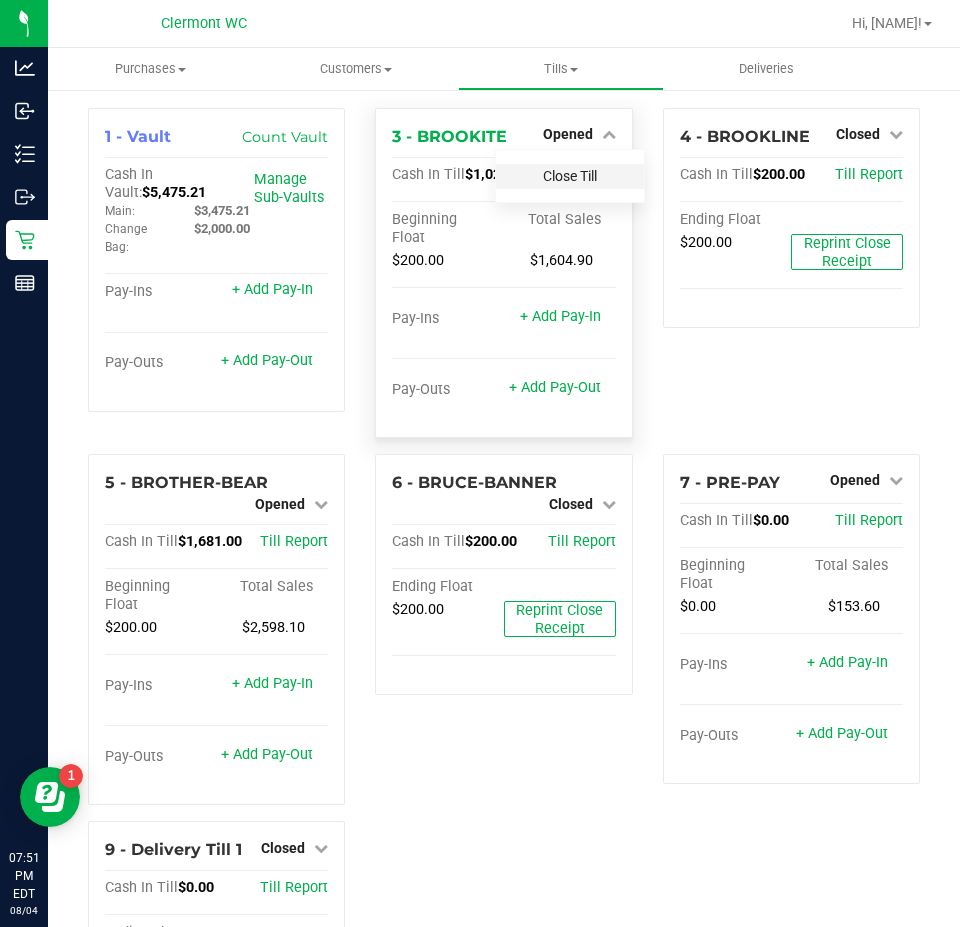 click on "Close Till" at bounding box center (570, 176) 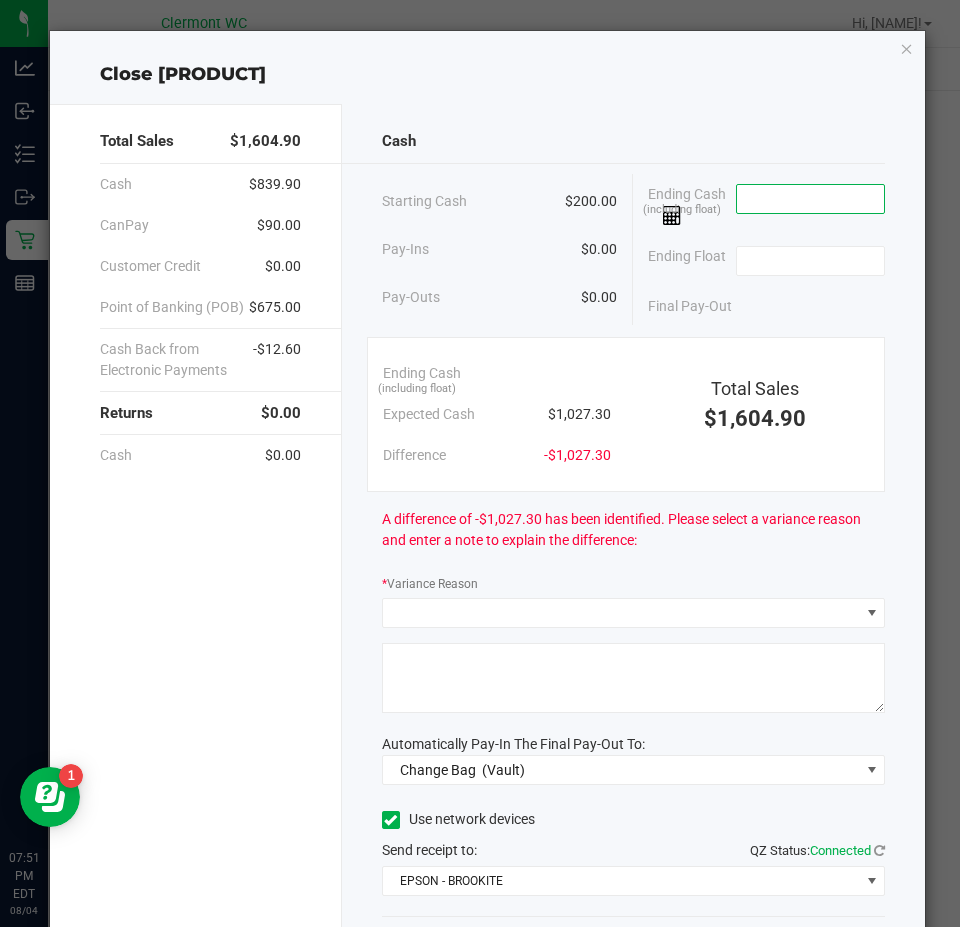 click at bounding box center (810, 199) 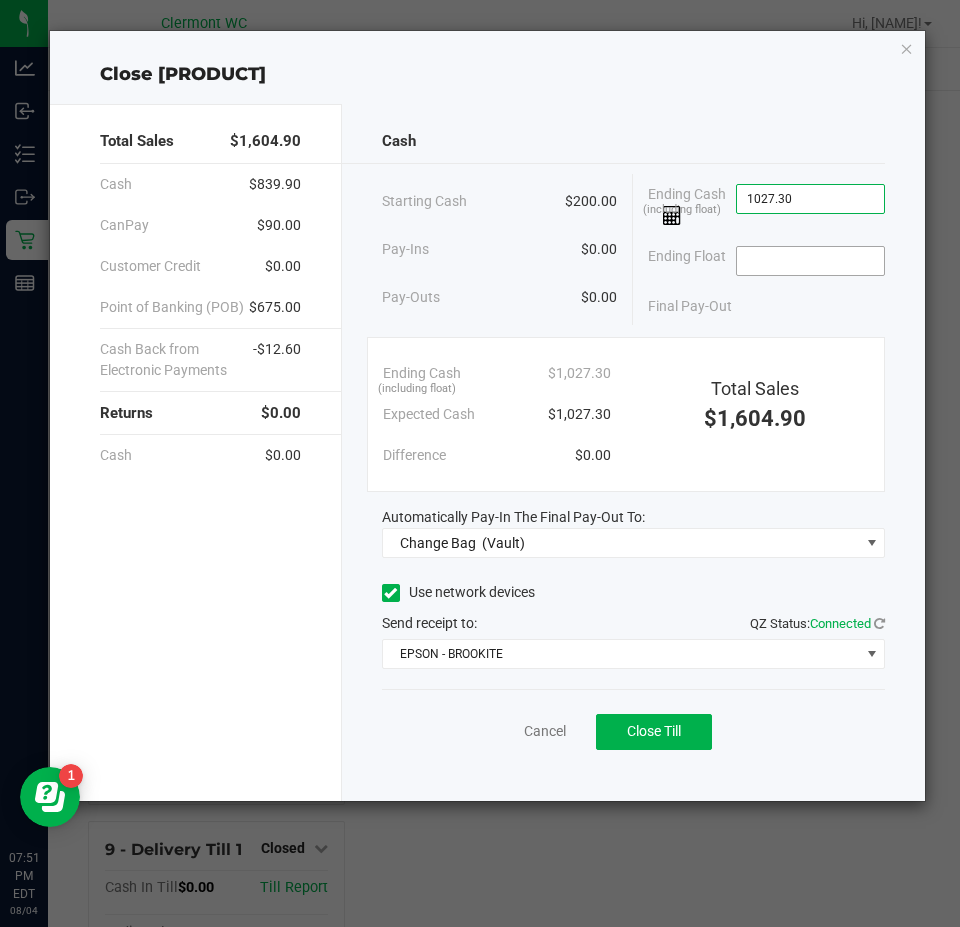 type on "$1,027.30" 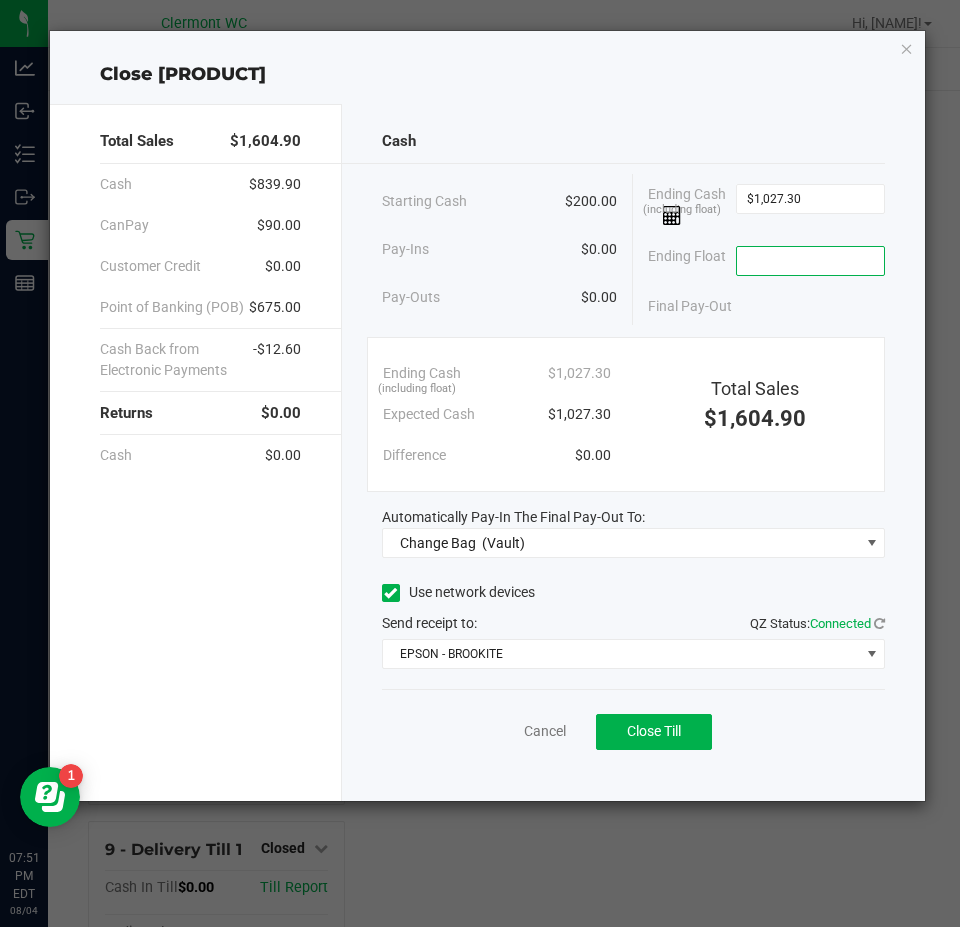 click at bounding box center [810, 261] 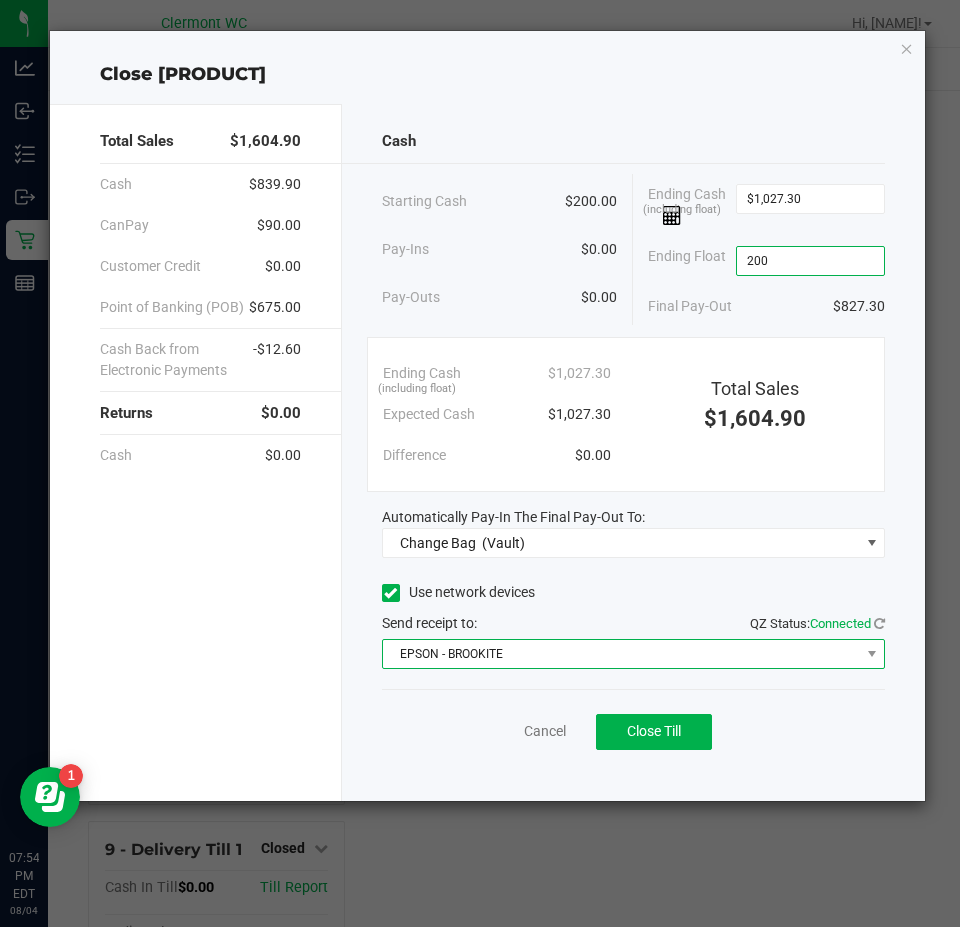 type on "$200.00" 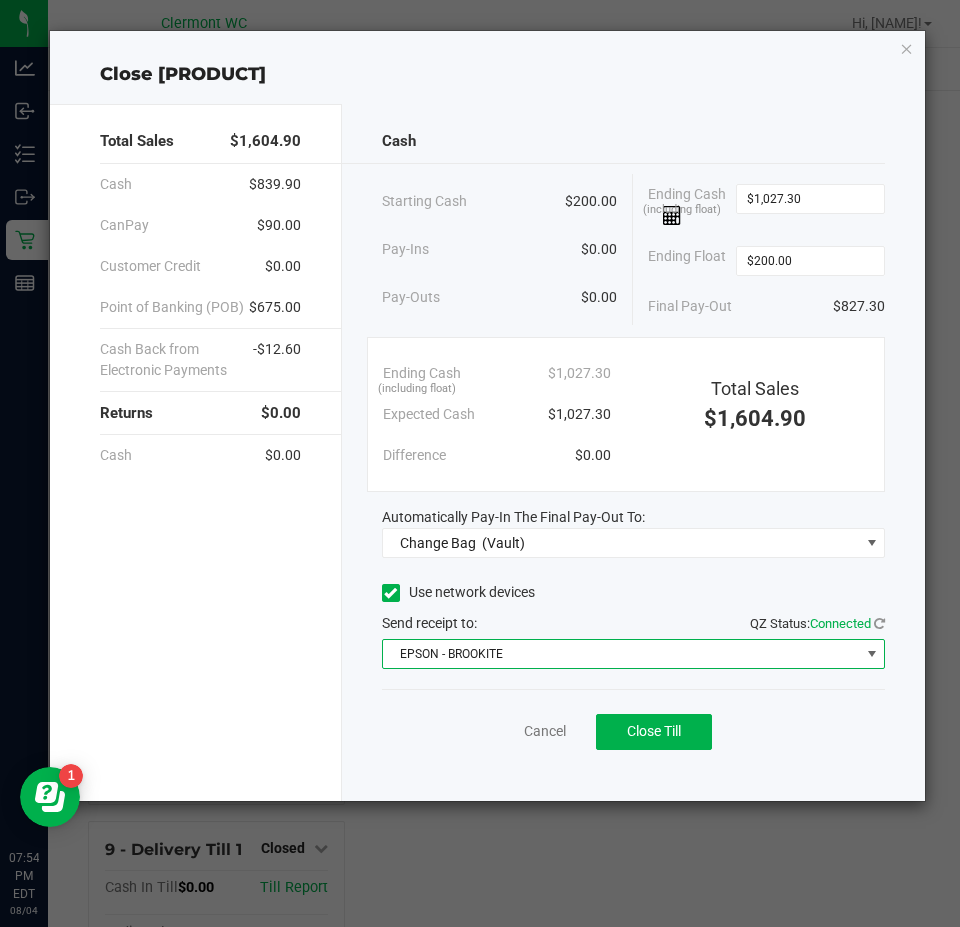 click on "EPSON - BROOKITE" at bounding box center [621, 654] 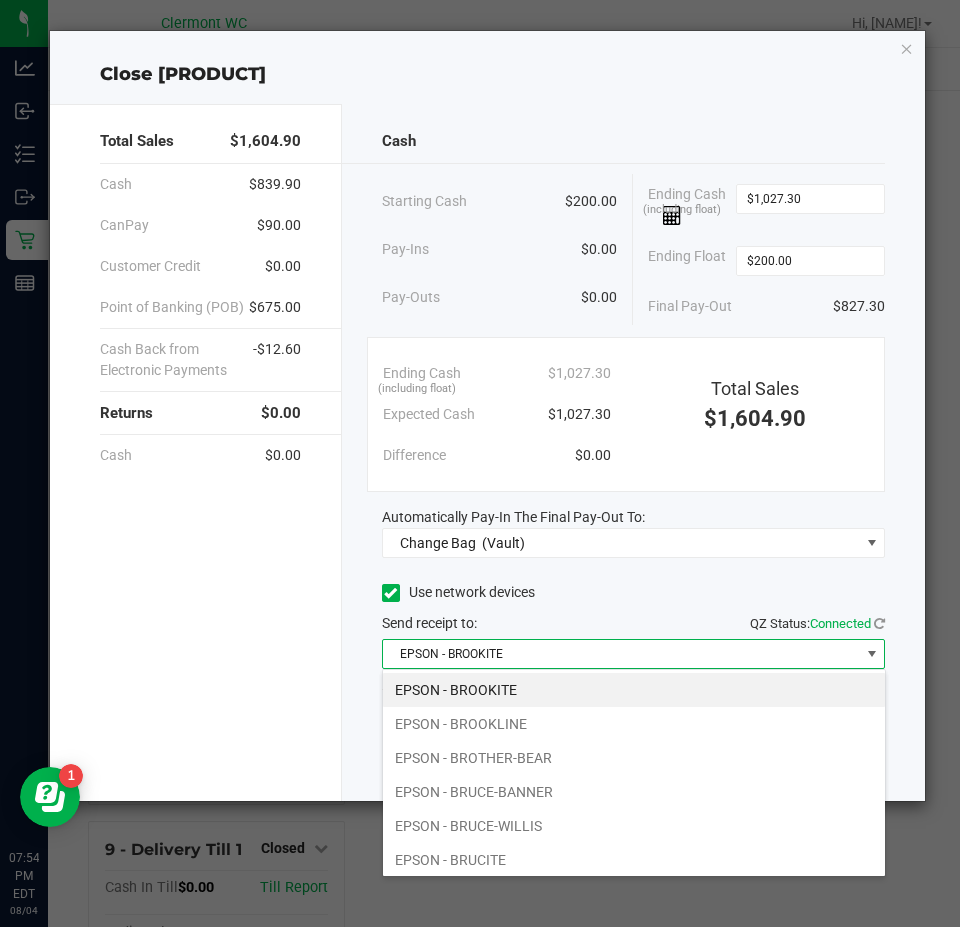 scroll, scrollTop: 99970, scrollLeft: 99496, axis: both 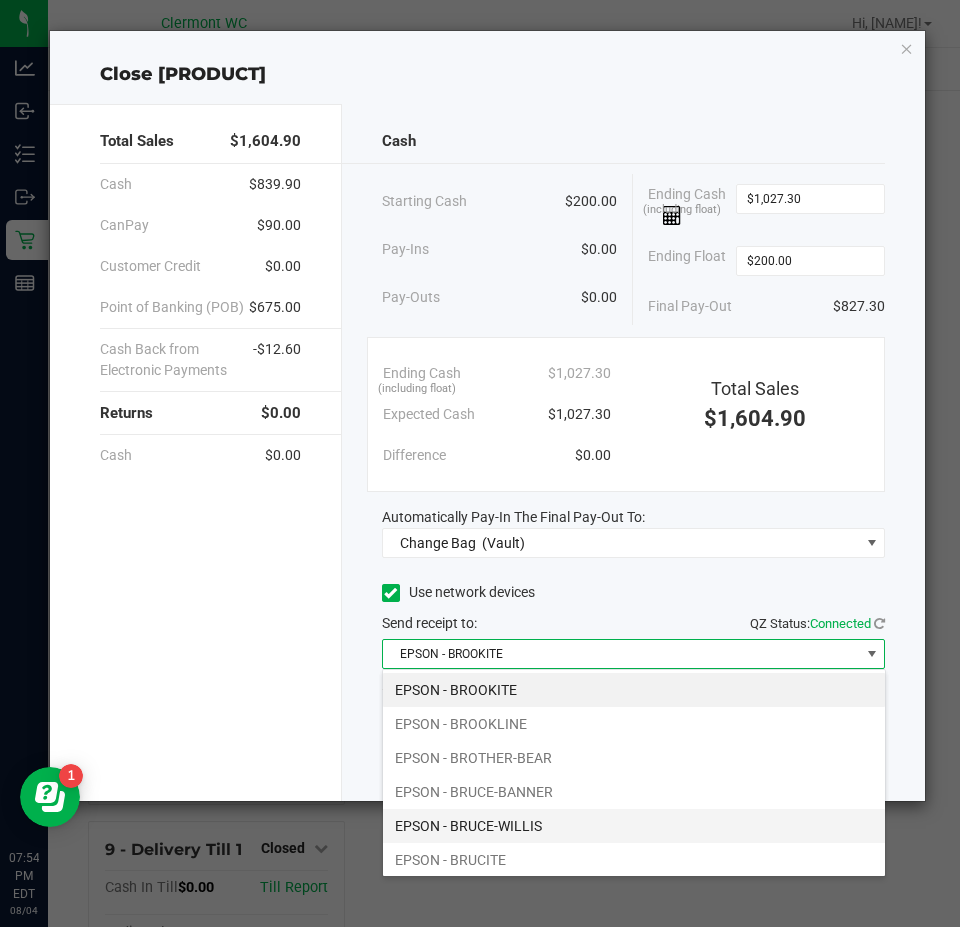 click on "EPSON - BRUCE-WILLIS" at bounding box center [634, 826] 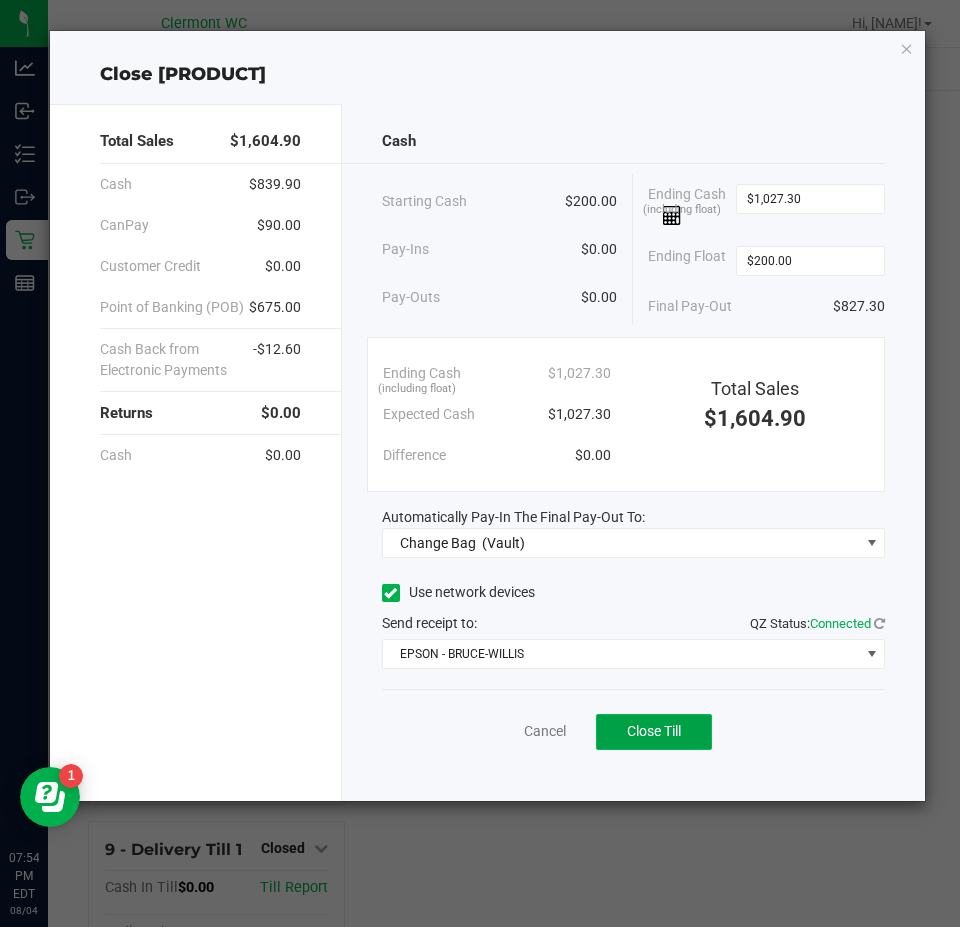 click on "Close Till" 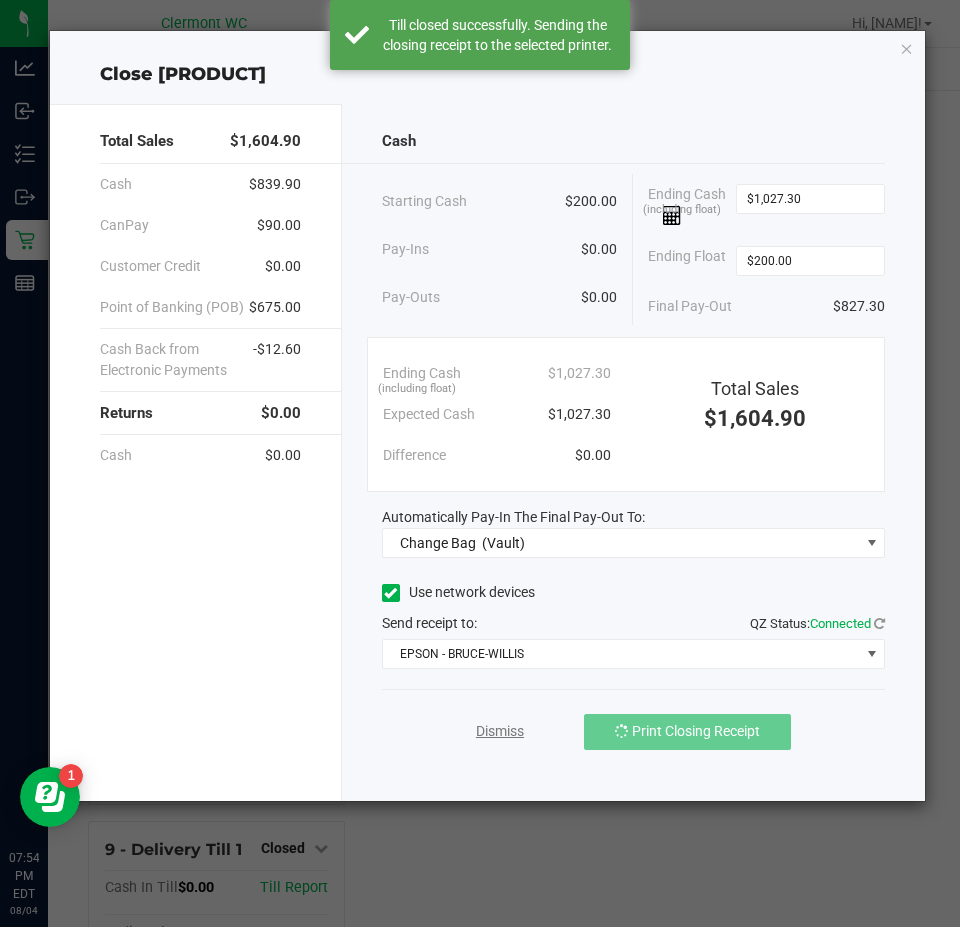 click on "Dismiss" 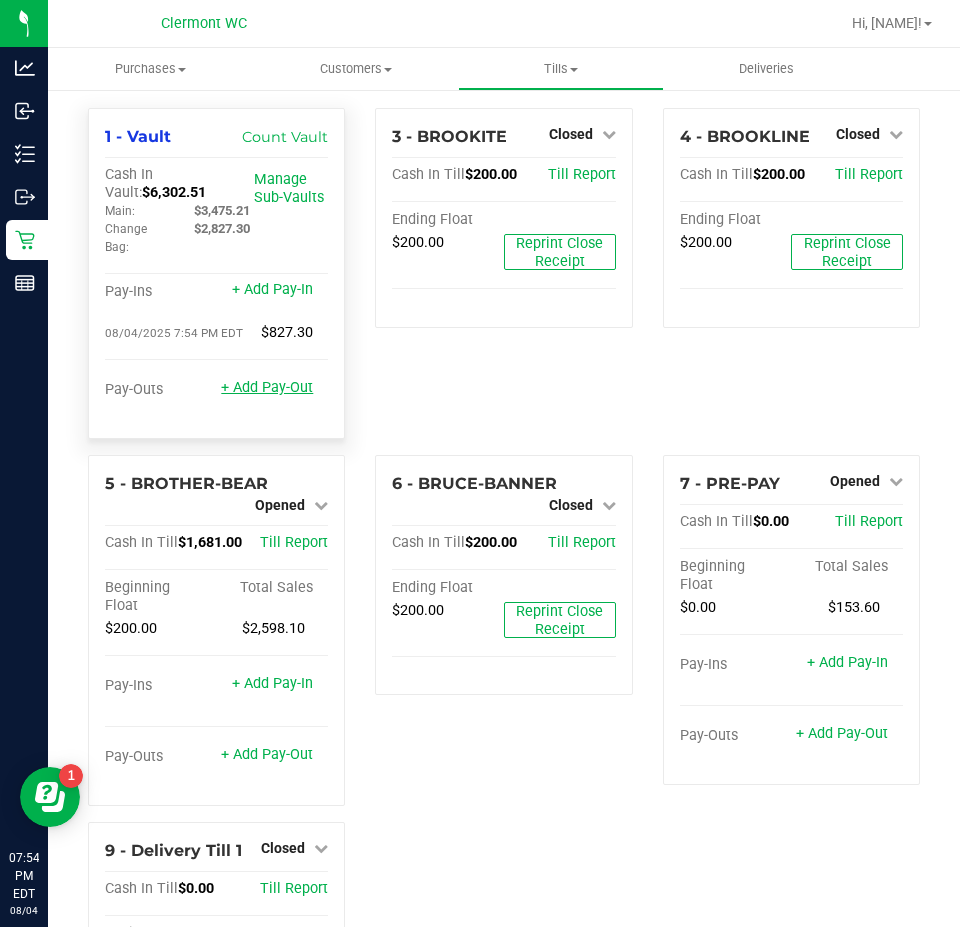 click on "+ Add Pay-Out" at bounding box center (267, 387) 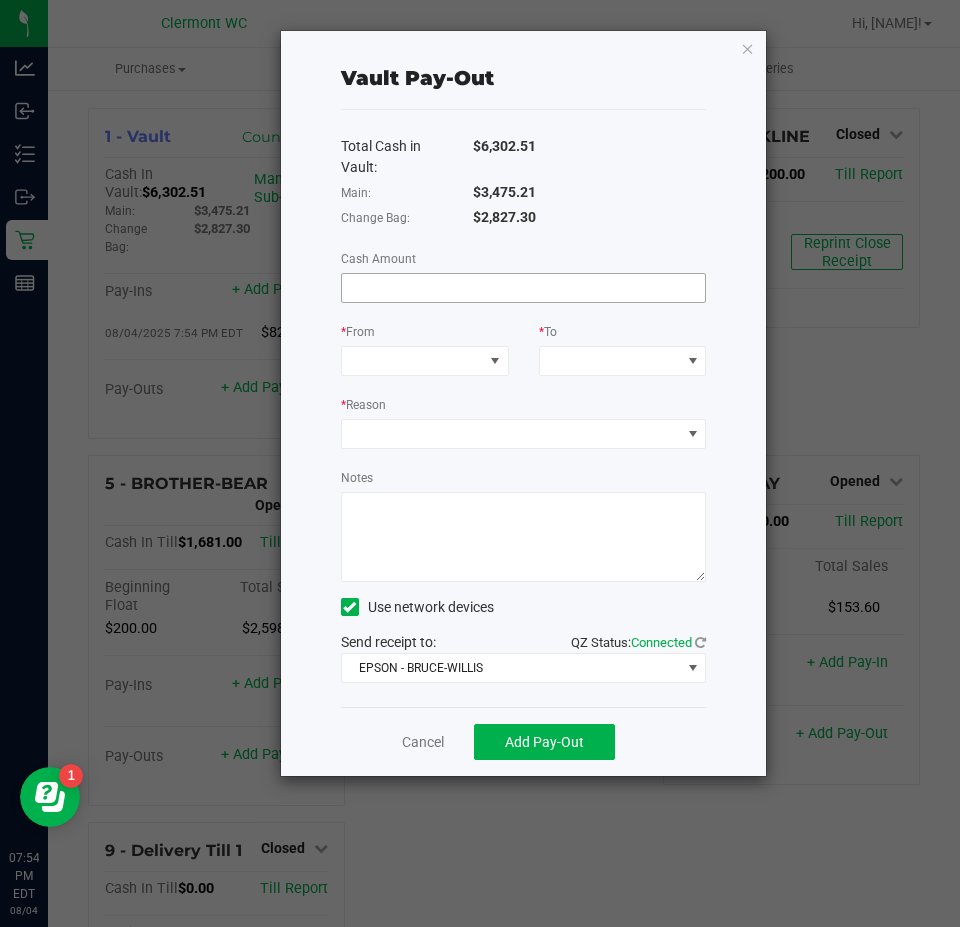click at bounding box center [524, 288] 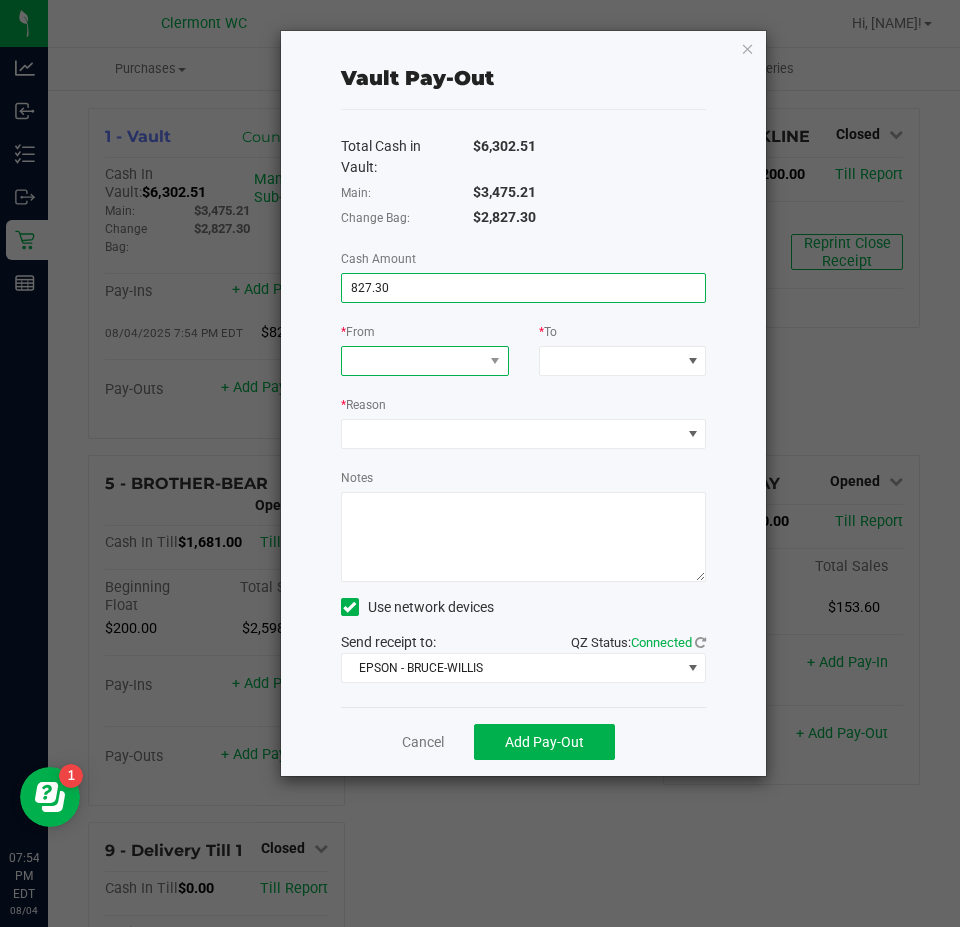 type on "$827.30" 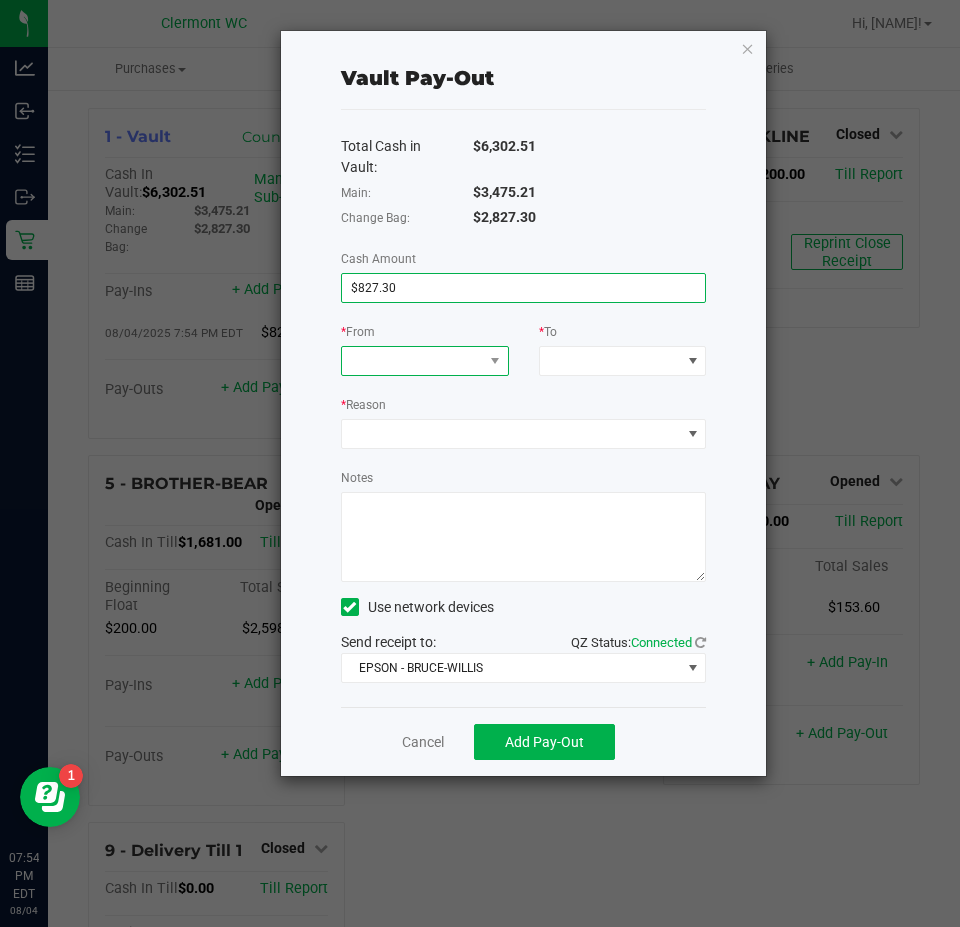 click at bounding box center (412, 361) 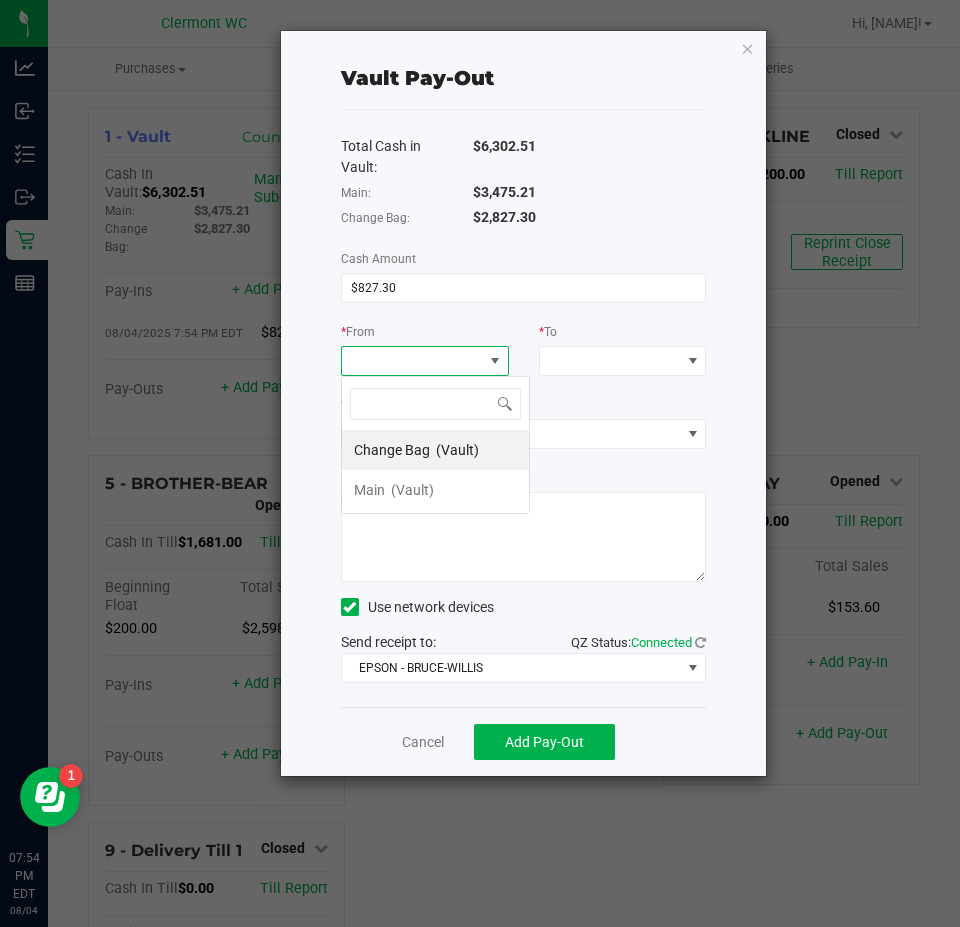 scroll, scrollTop: 99970, scrollLeft: 99832, axis: both 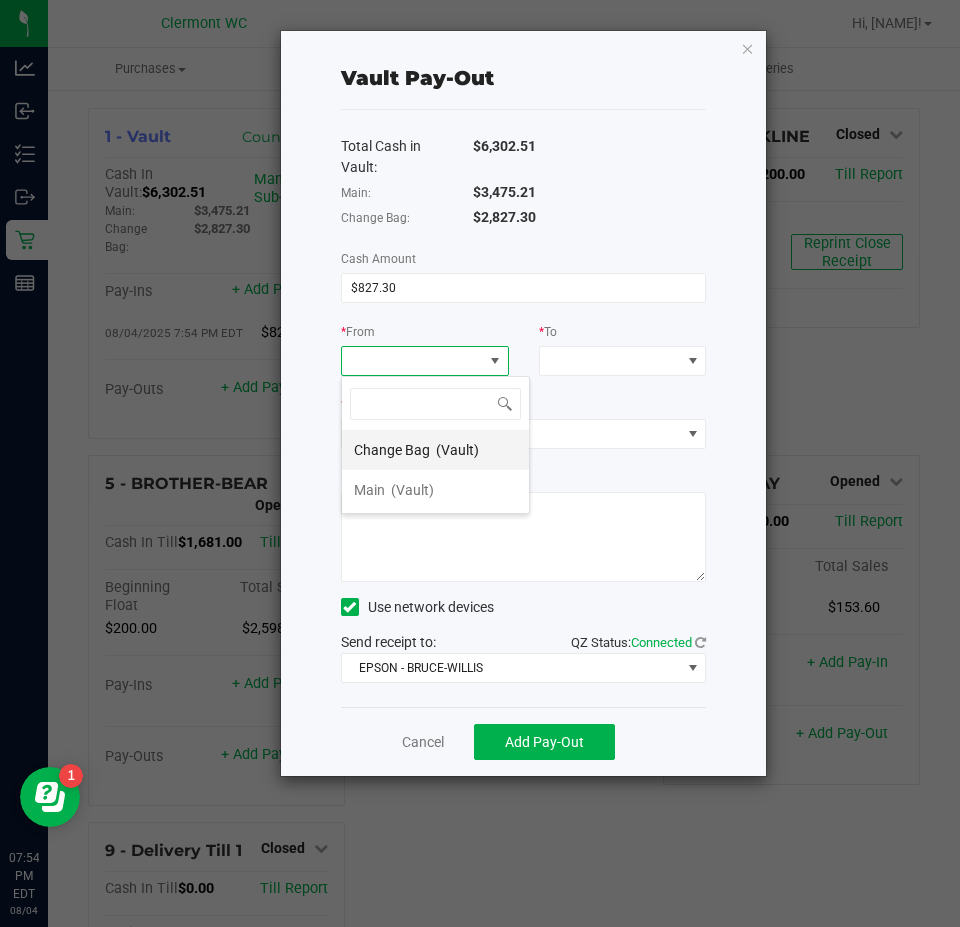 click on "(Vault)" at bounding box center (457, 450) 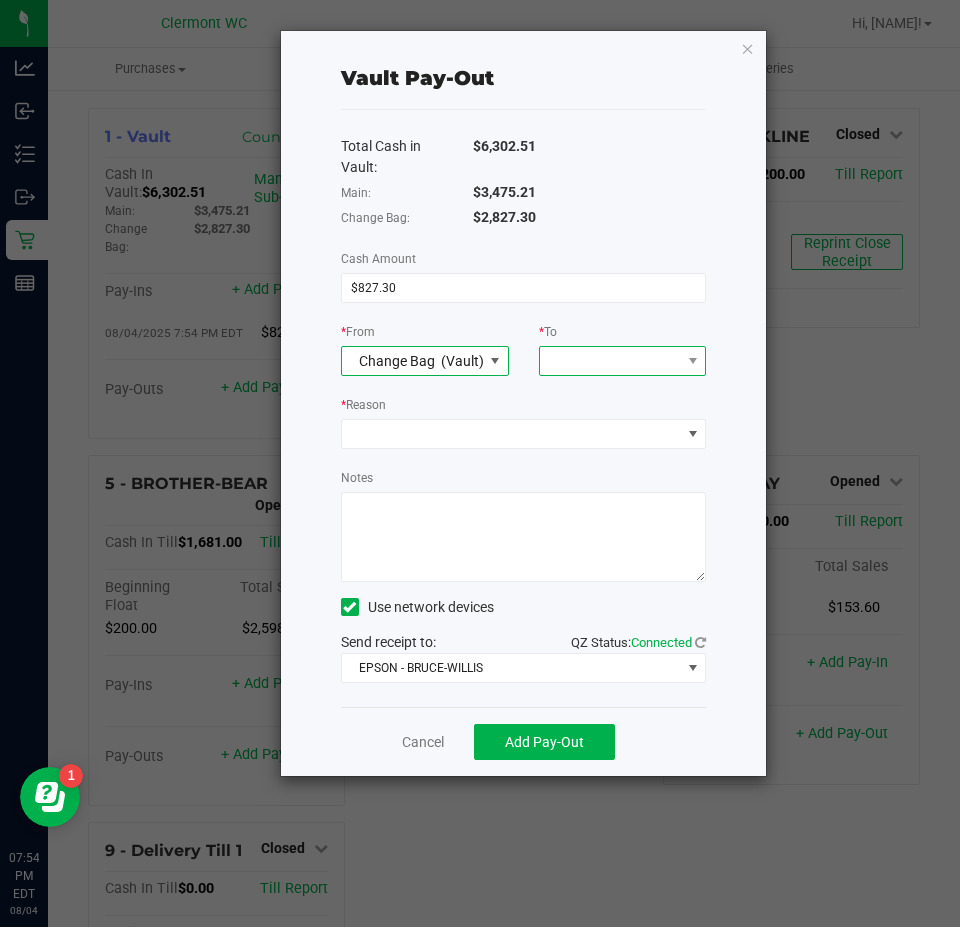 click at bounding box center (610, 361) 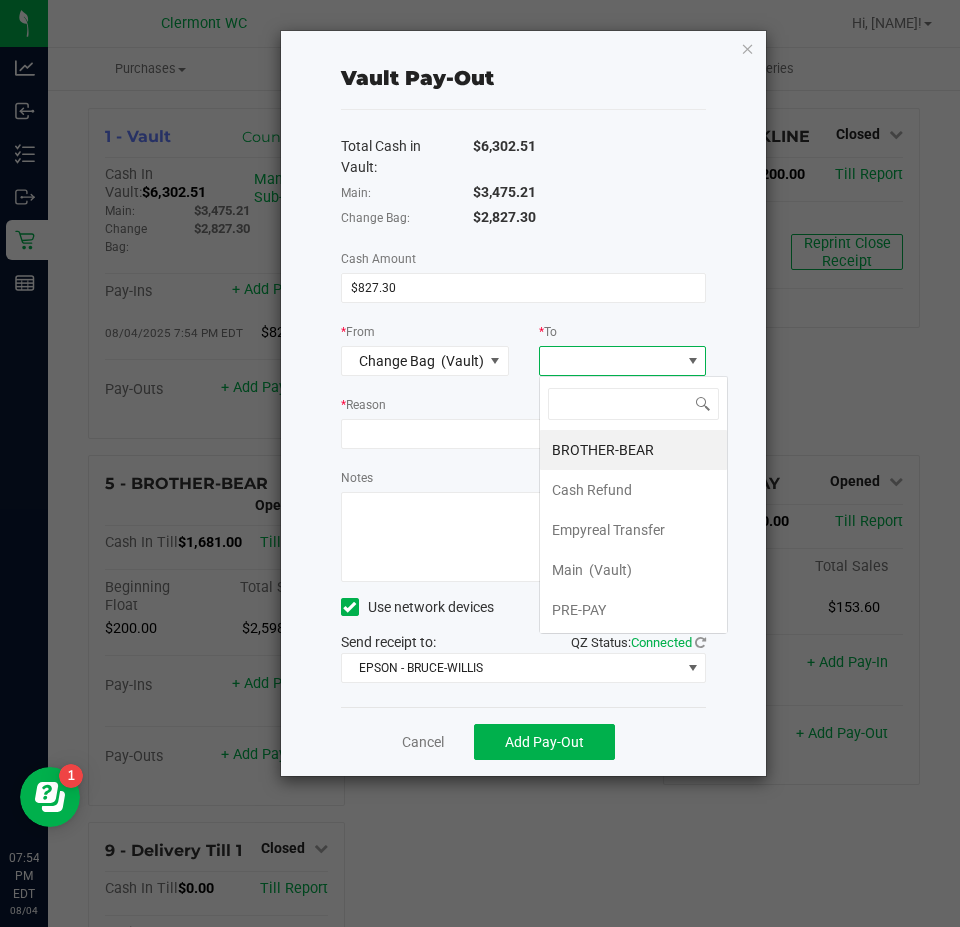 scroll, scrollTop: 99970, scrollLeft: 99832, axis: both 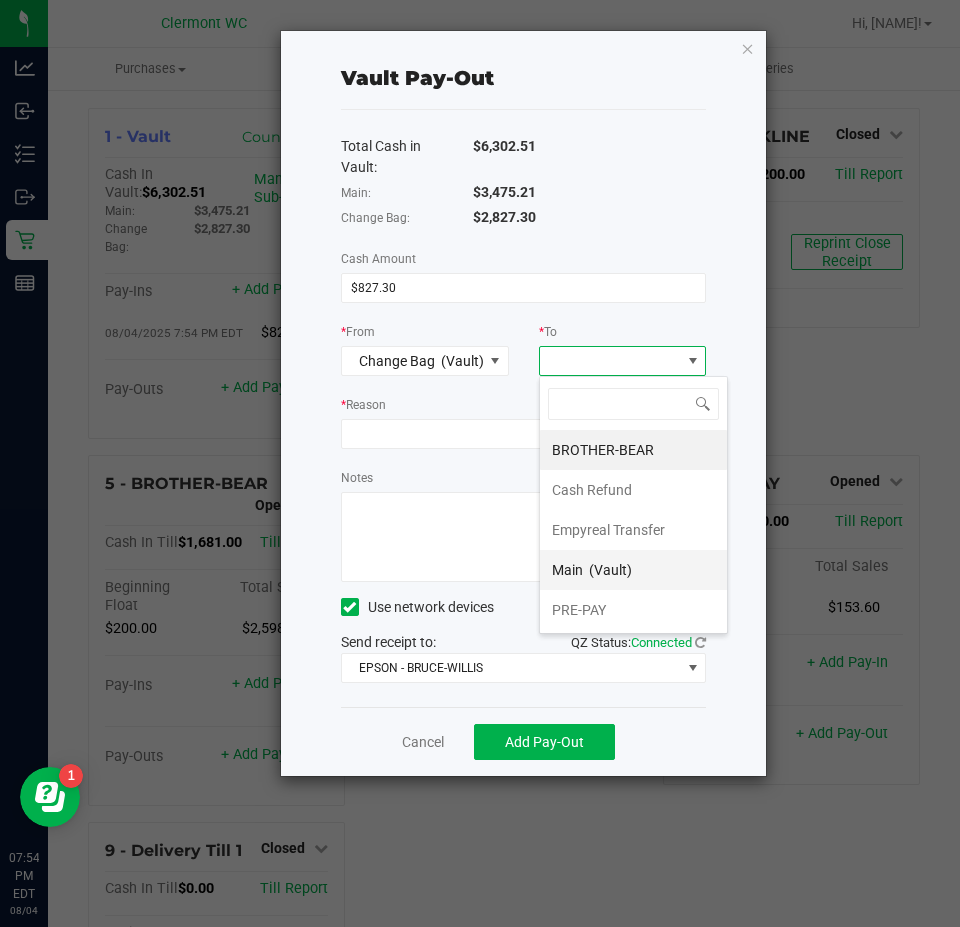 click on "(Vault)" at bounding box center [610, 570] 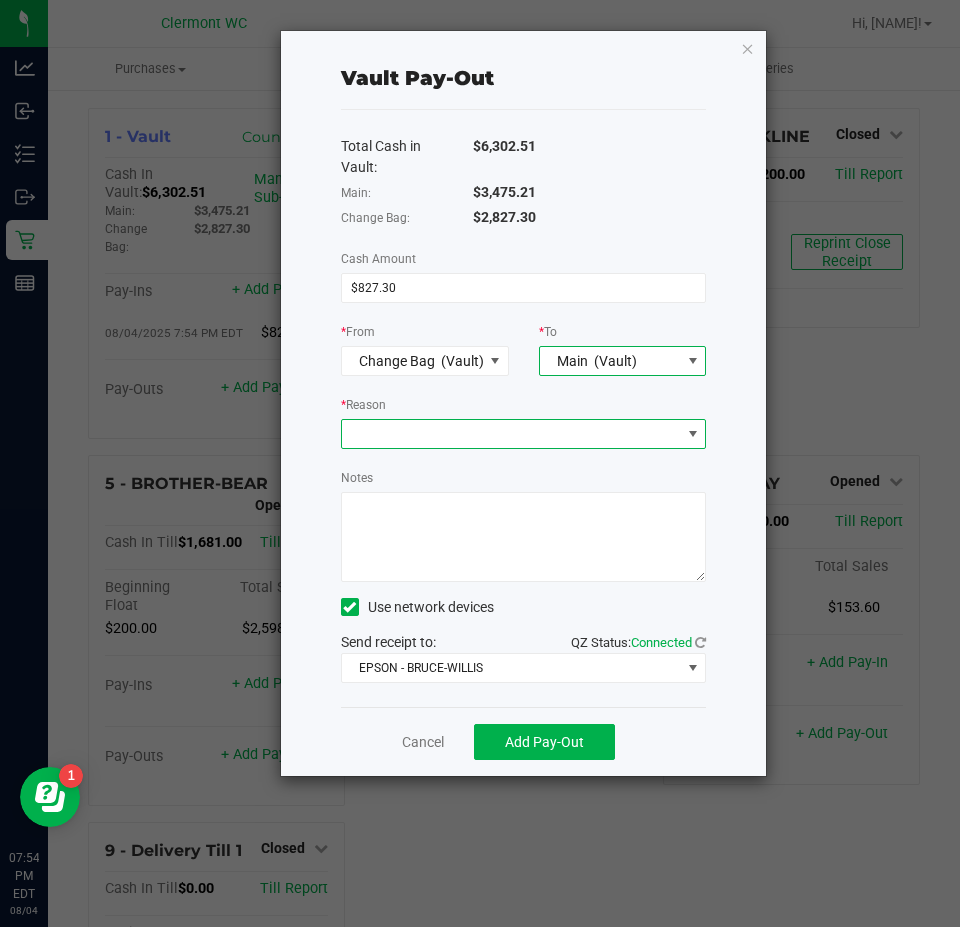 click at bounding box center [511, 434] 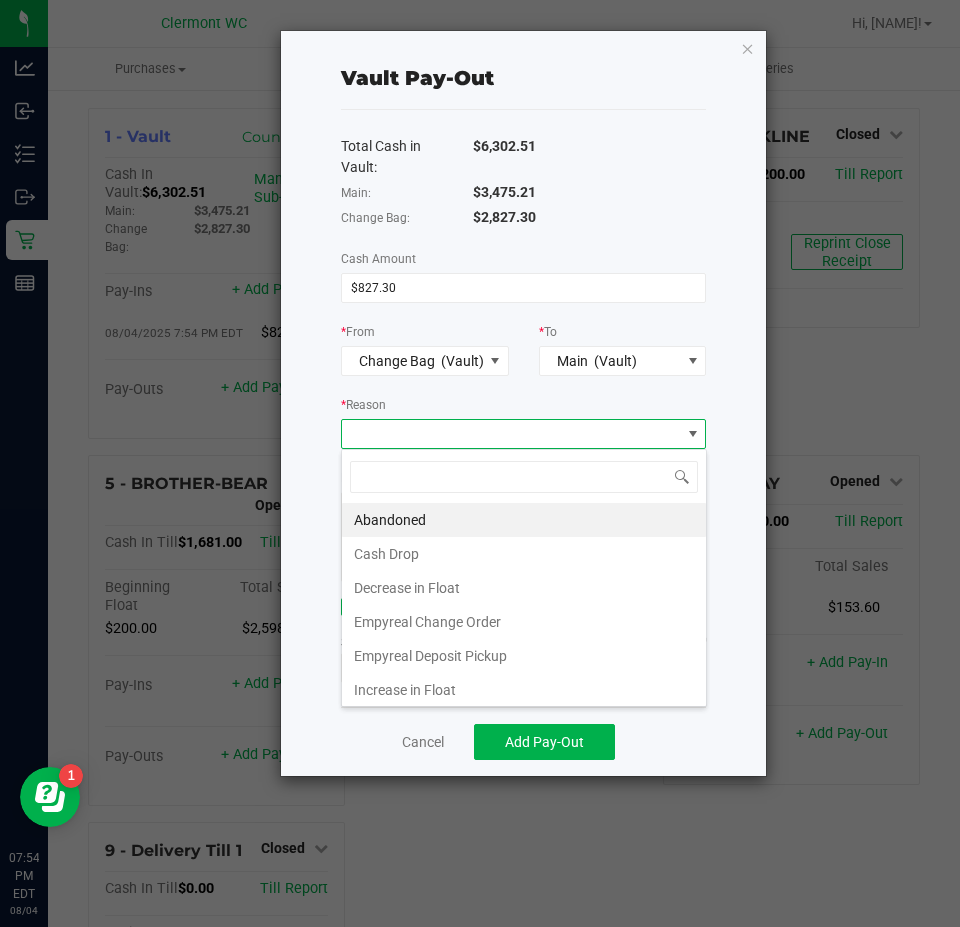 scroll, scrollTop: 99970, scrollLeft: 99634, axis: both 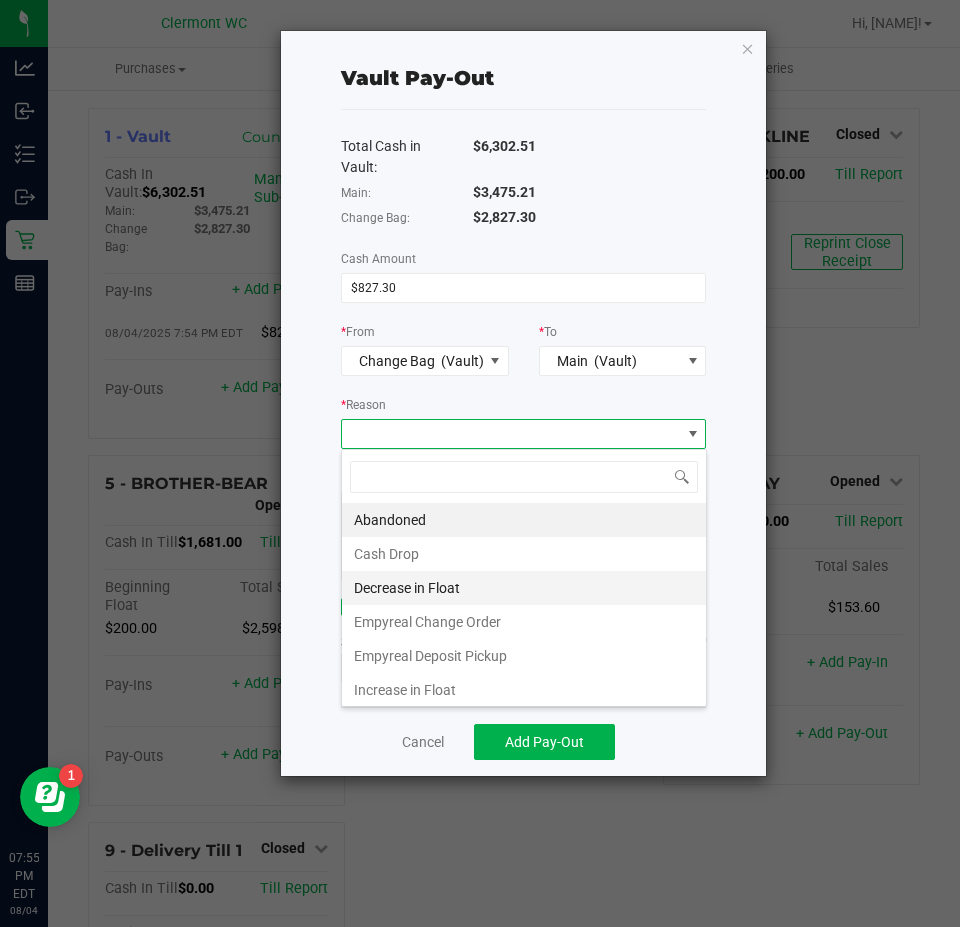 click on "Decrease in Float" at bounding box center [524, 588] 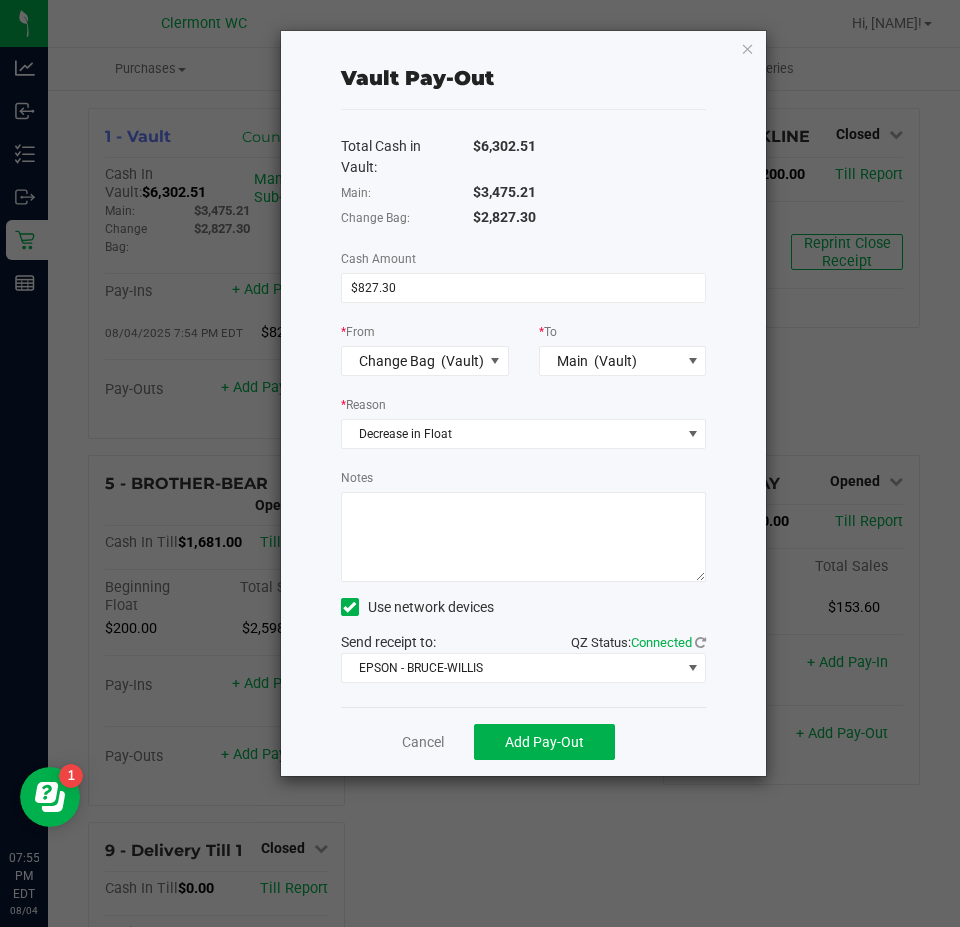 click on "Notes" at bounding box center [524, 537] 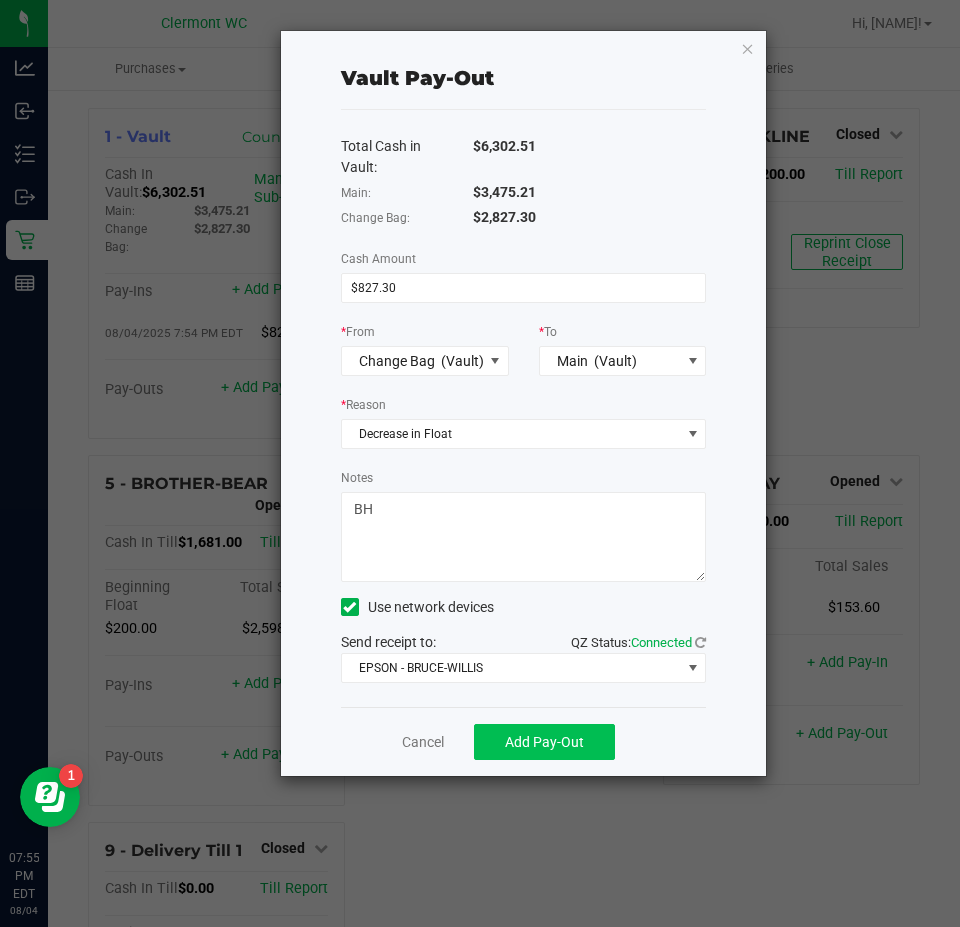 type on "BH" 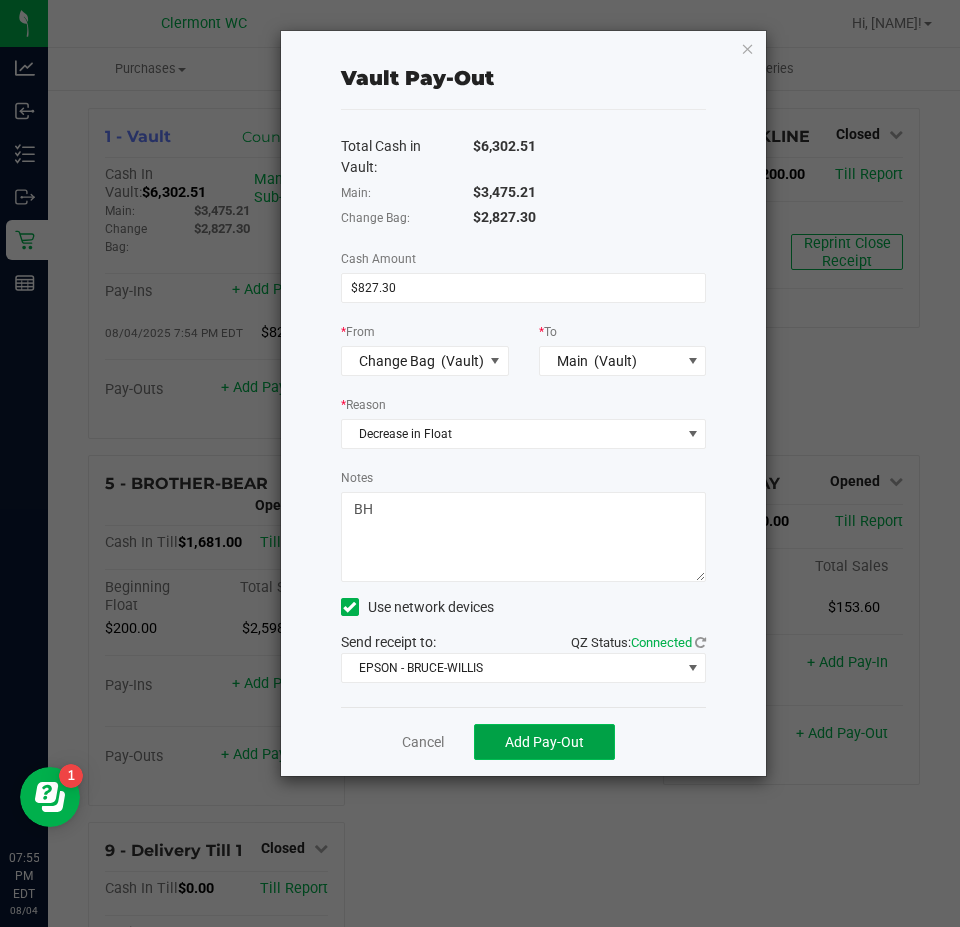 click on "Add Pay-Out" 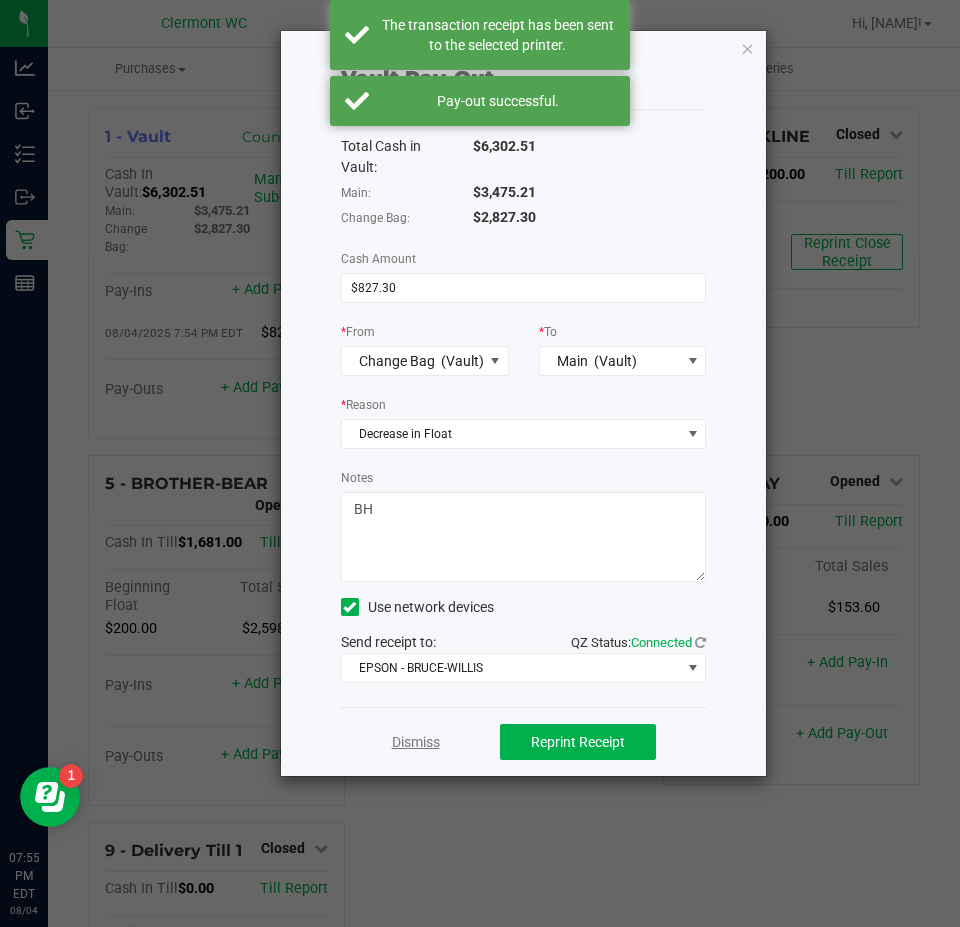 click on "Dismiss" 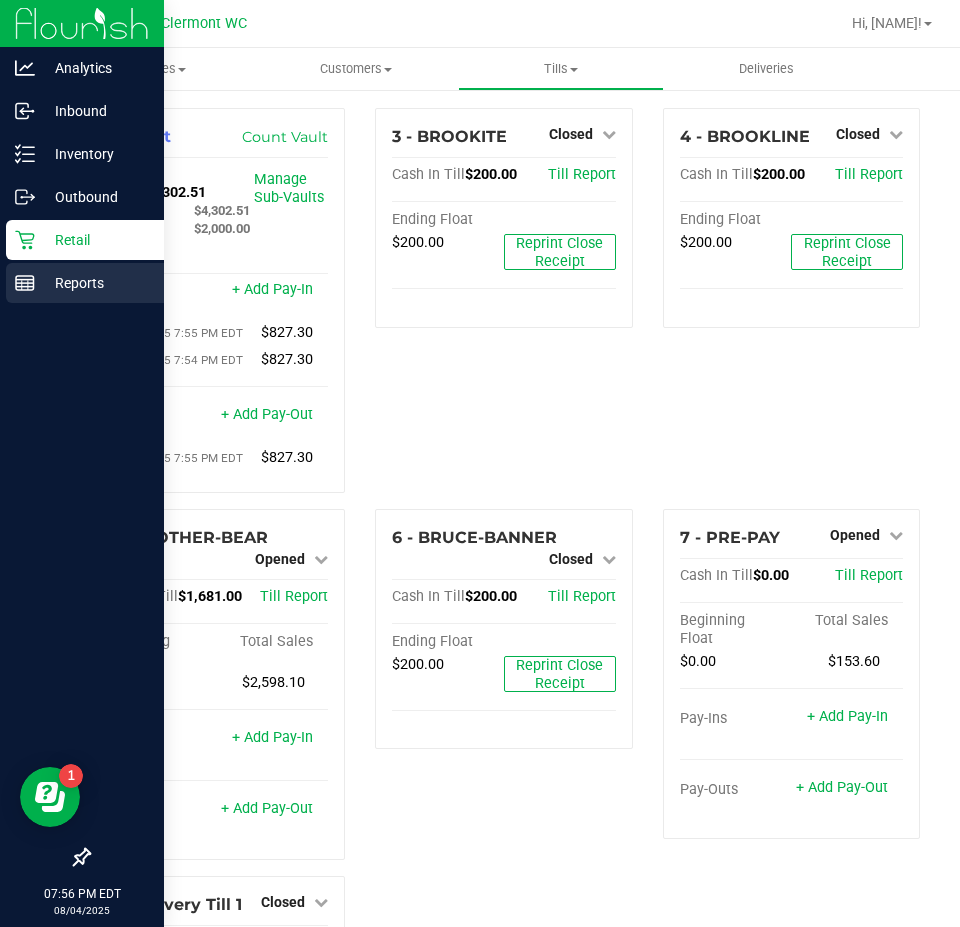 click on "Reports" at bounding box center [95, 283] 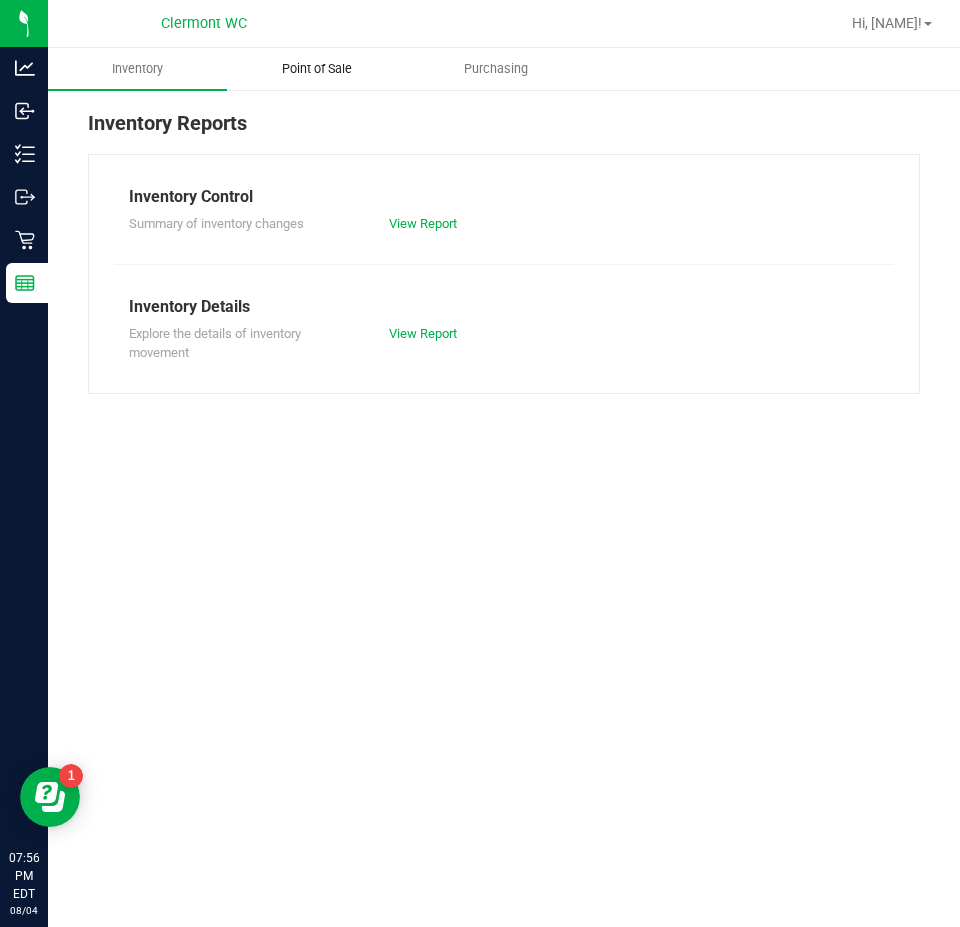 click on "Point of Sale" at bounding box center [317, 69] 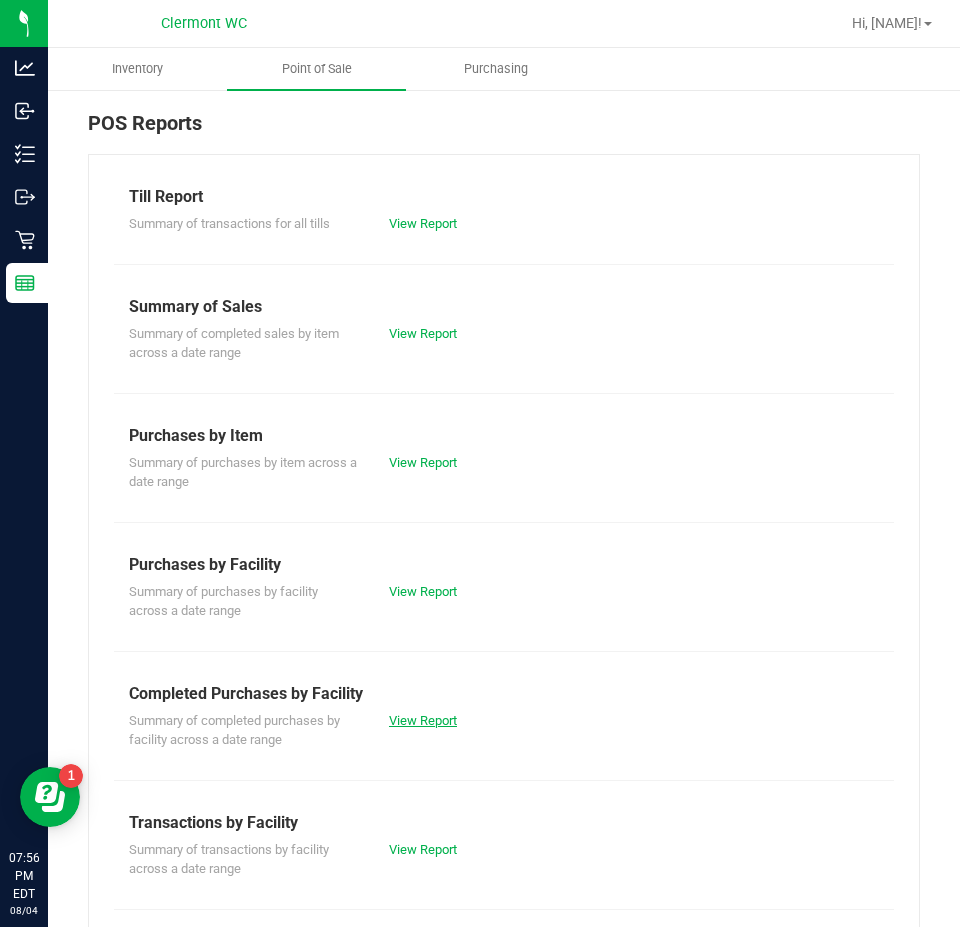 click on "View Report" at bounding box center (423, 720) 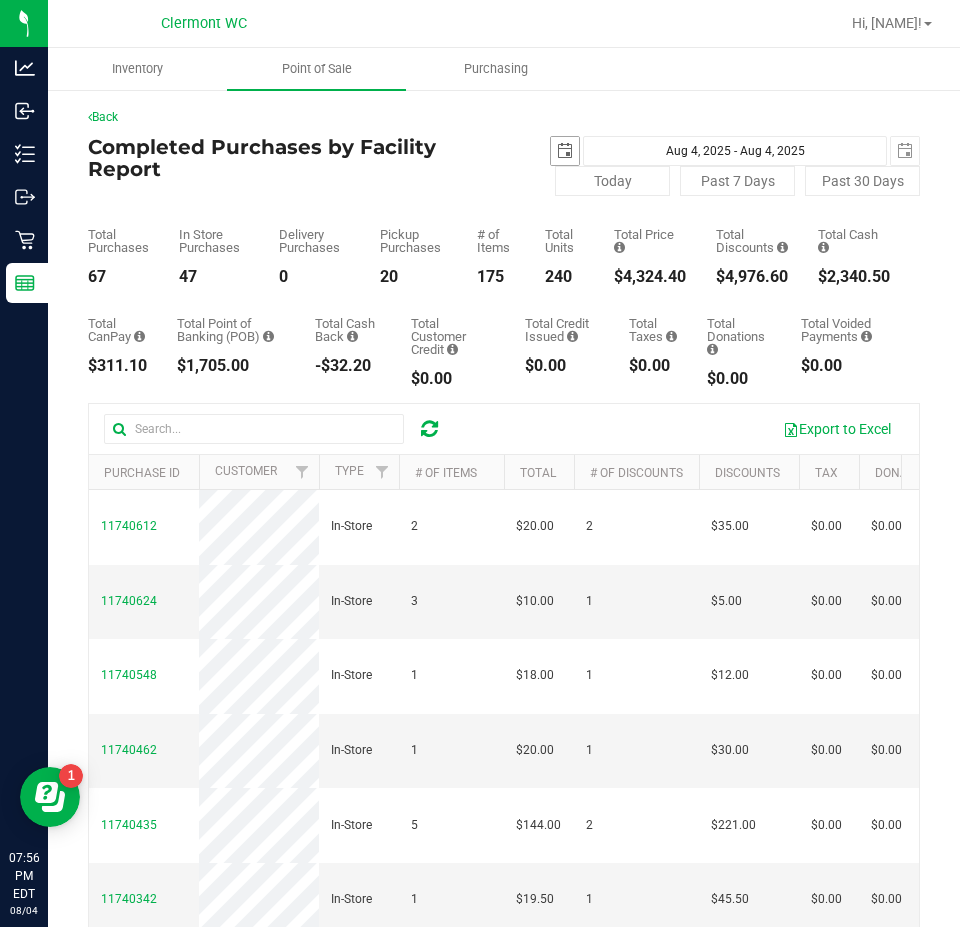 click at bounding box center (565, 151) 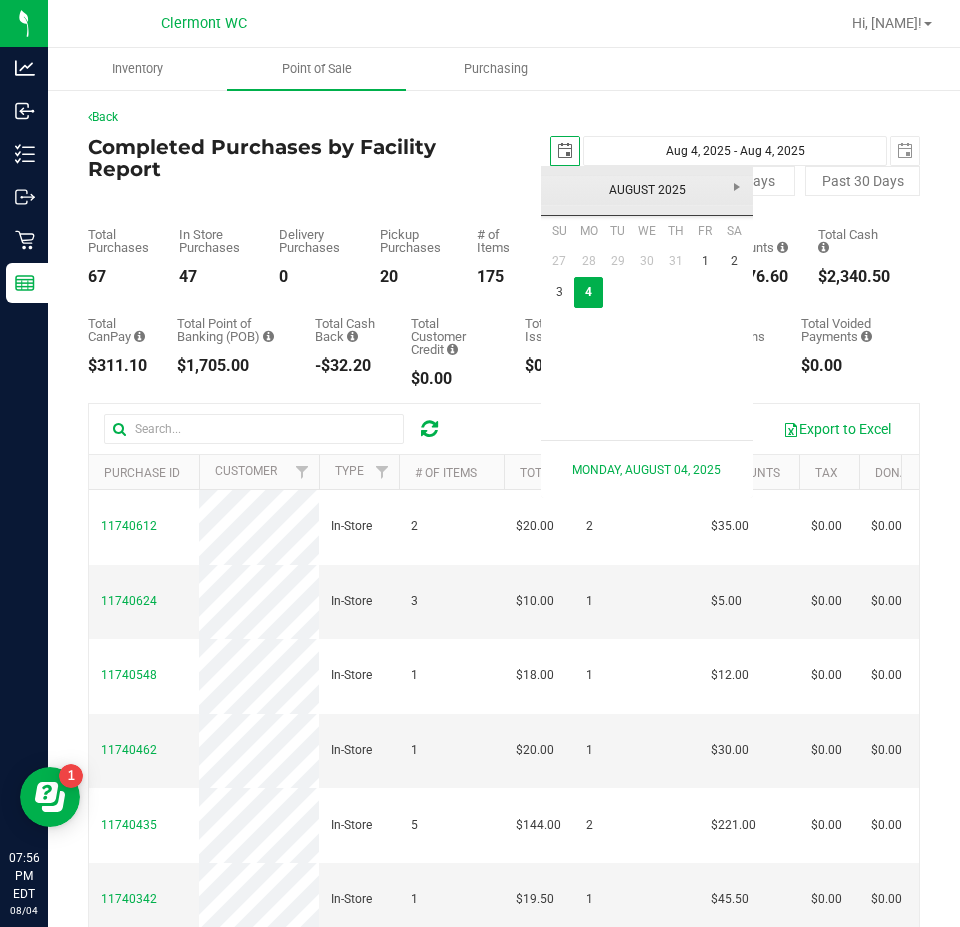 scroll, scrollTop: 0, scrollLeft: 50, axis: horizontal 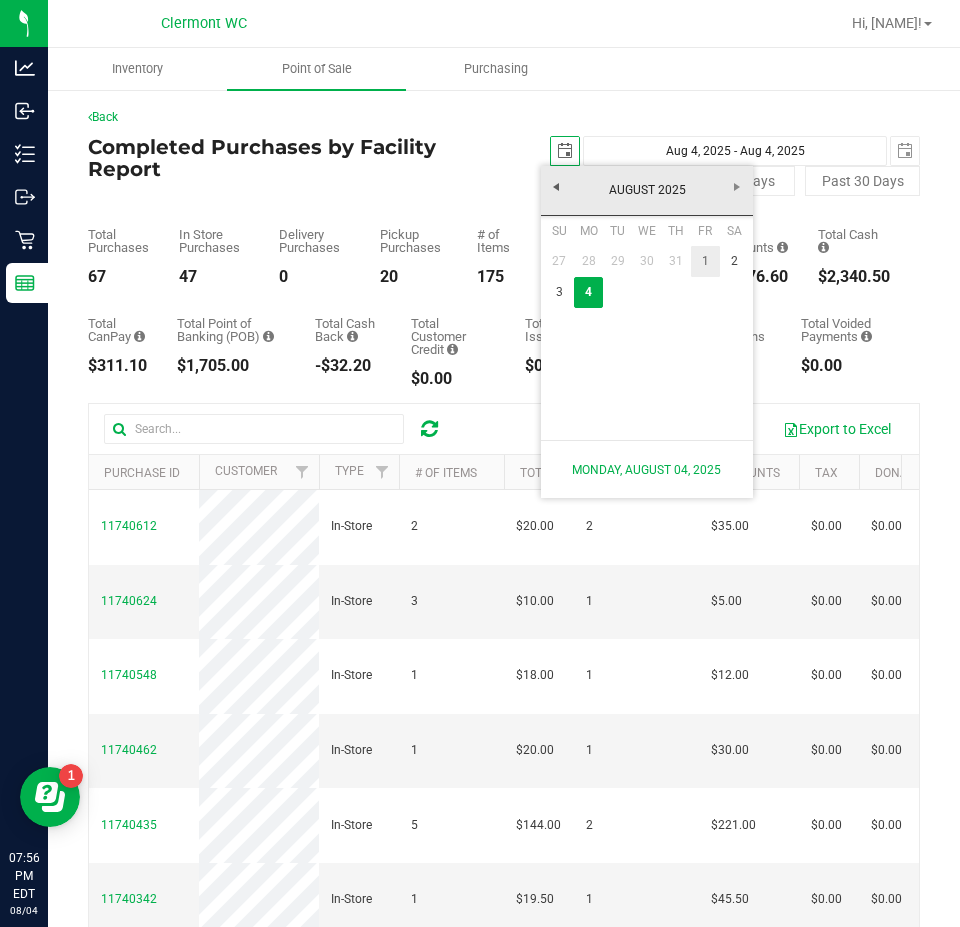 click on "1" at bounding box center [705, 261] 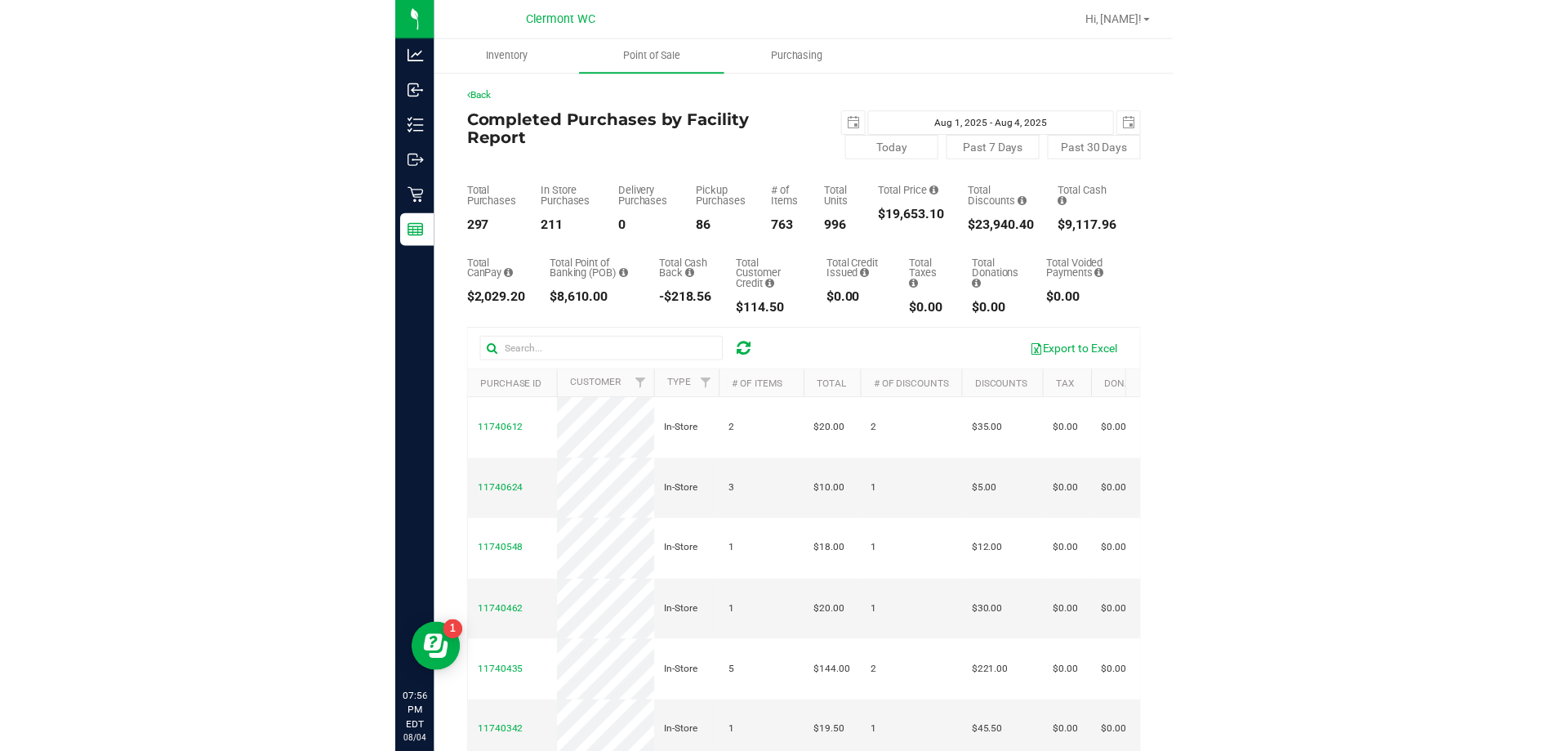 scroll, scrollTop: 0, scrollLeft: 0, axis: both 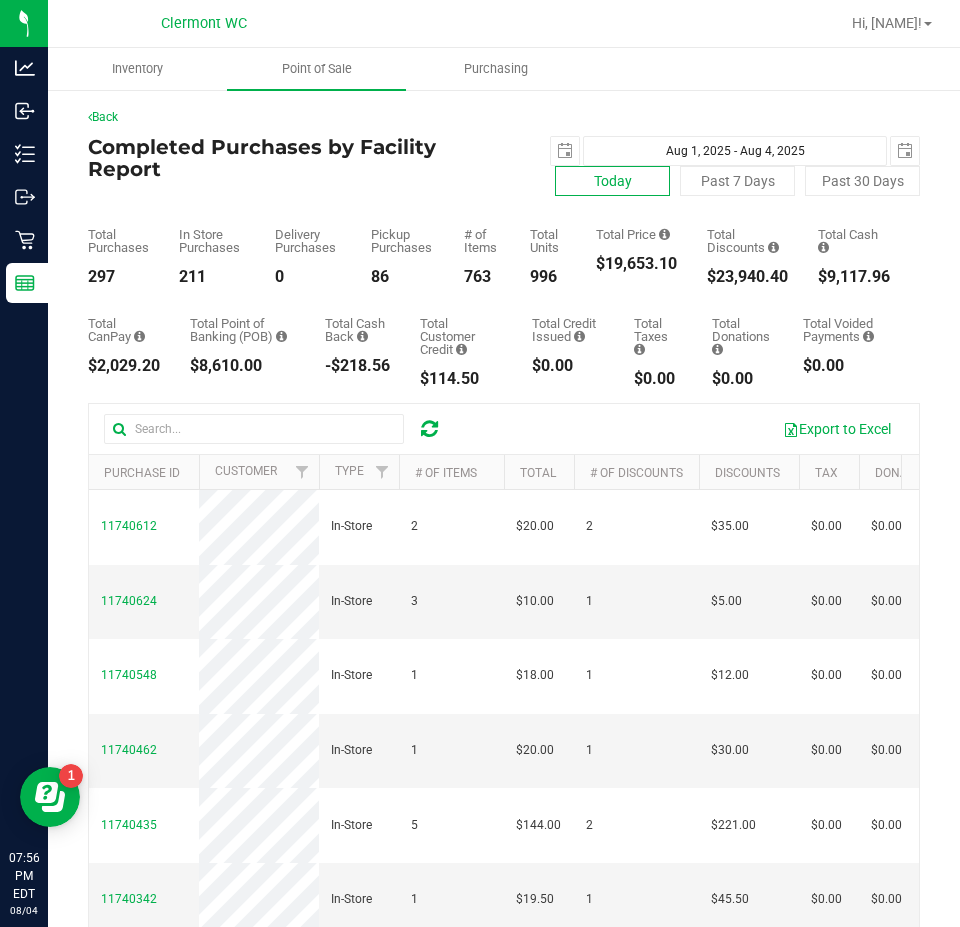 click on "Today" at bounding box center [612, 181] 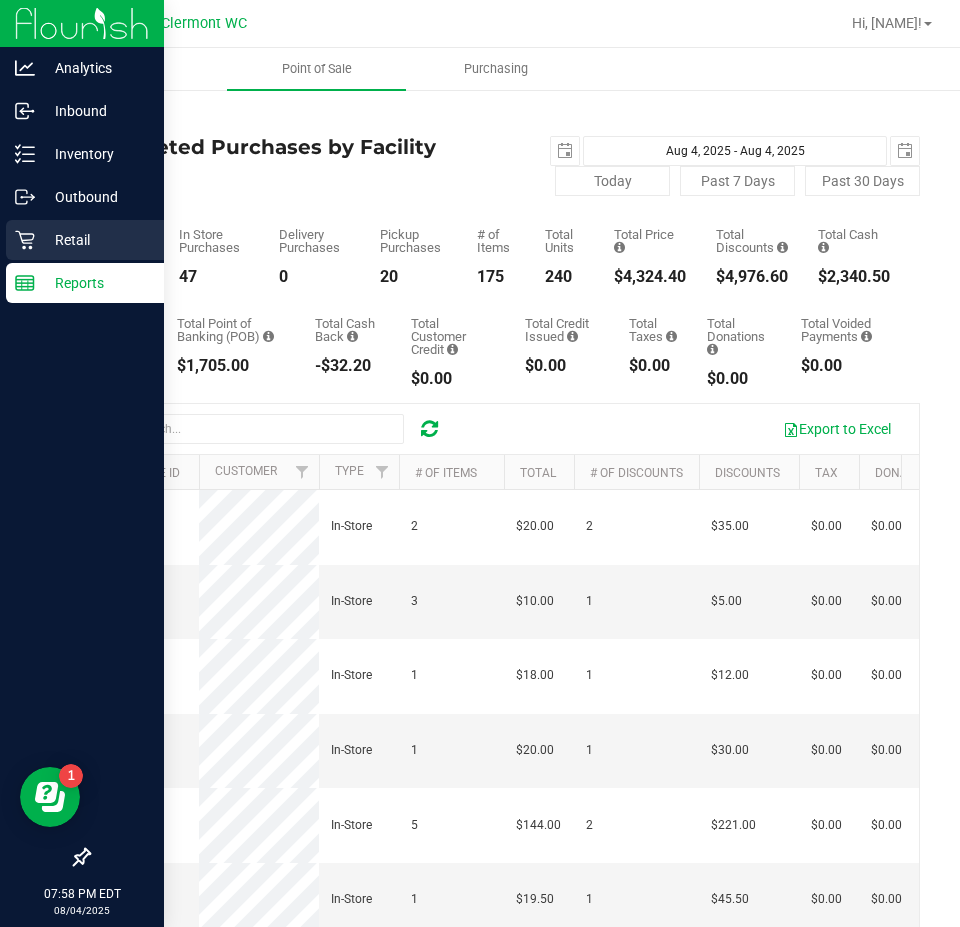 click on "Retail" at bounding box center (95, 240) 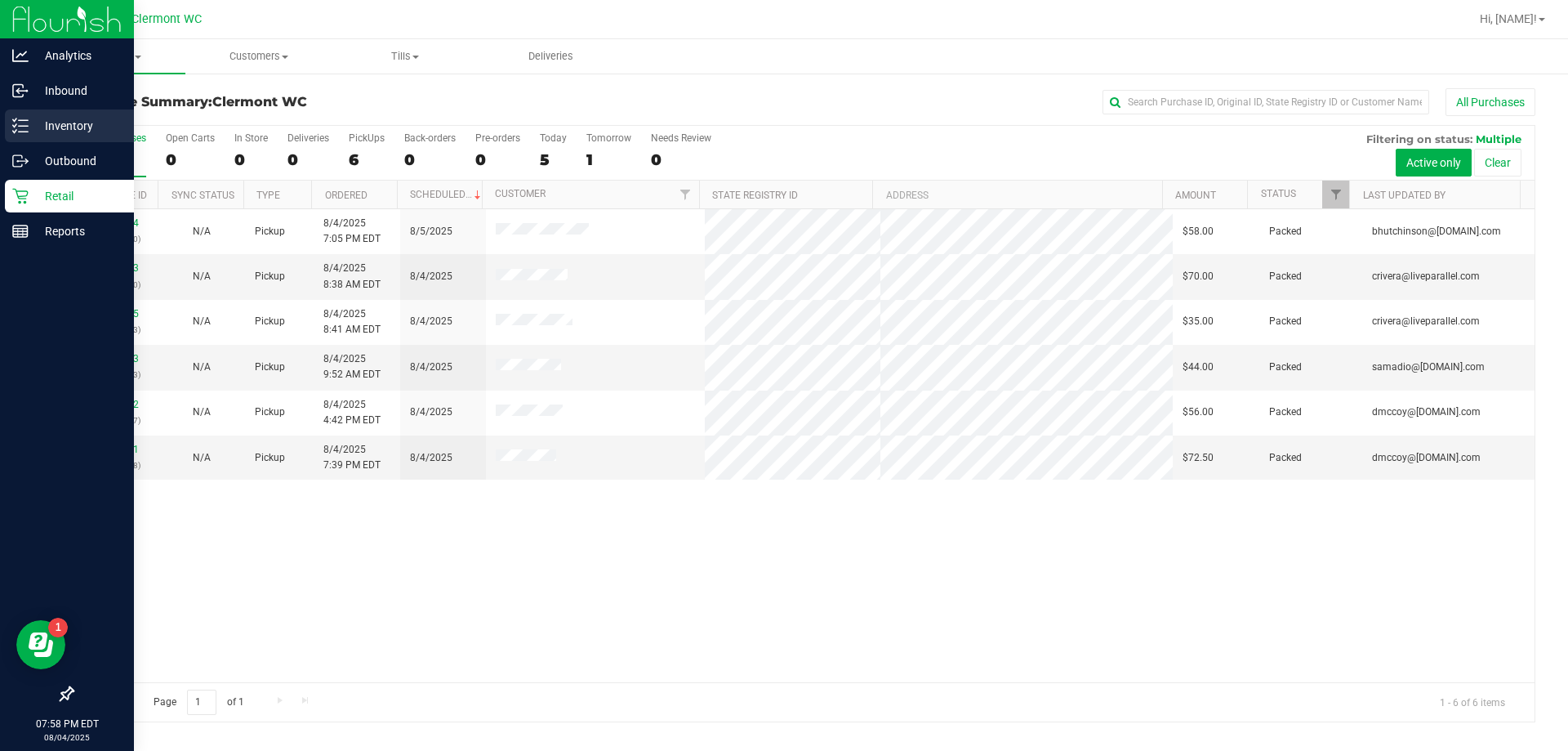 click on "Inventory" at bounding box center (69, 126) 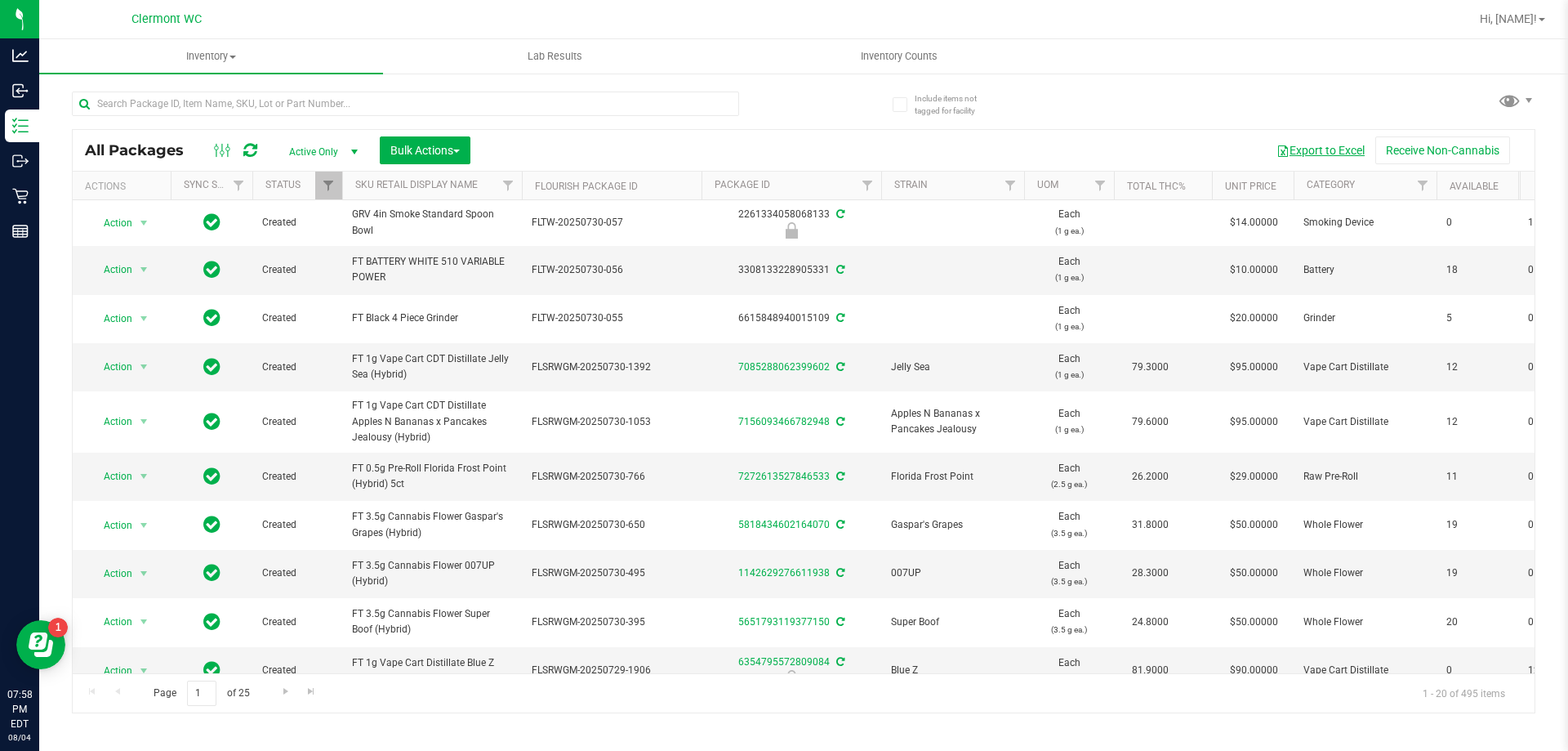 click on "Export to Excel" at bounding box center (1321, 150) 